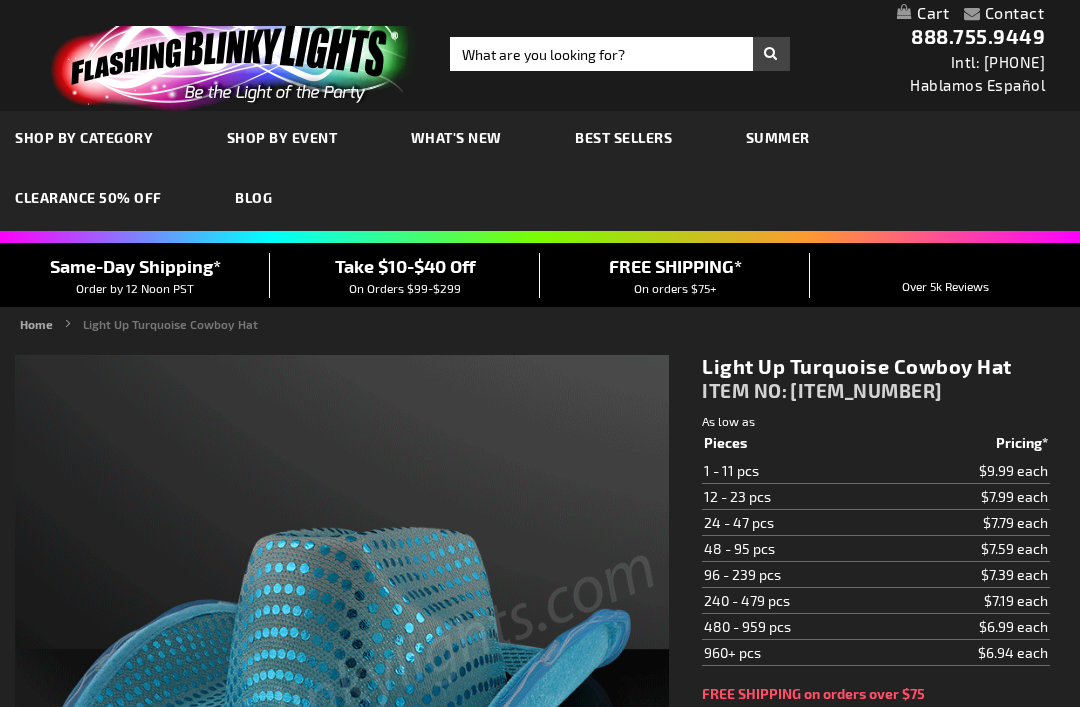 scroll, scrollTop: 395, scrollLeft: 0, axis: vertical 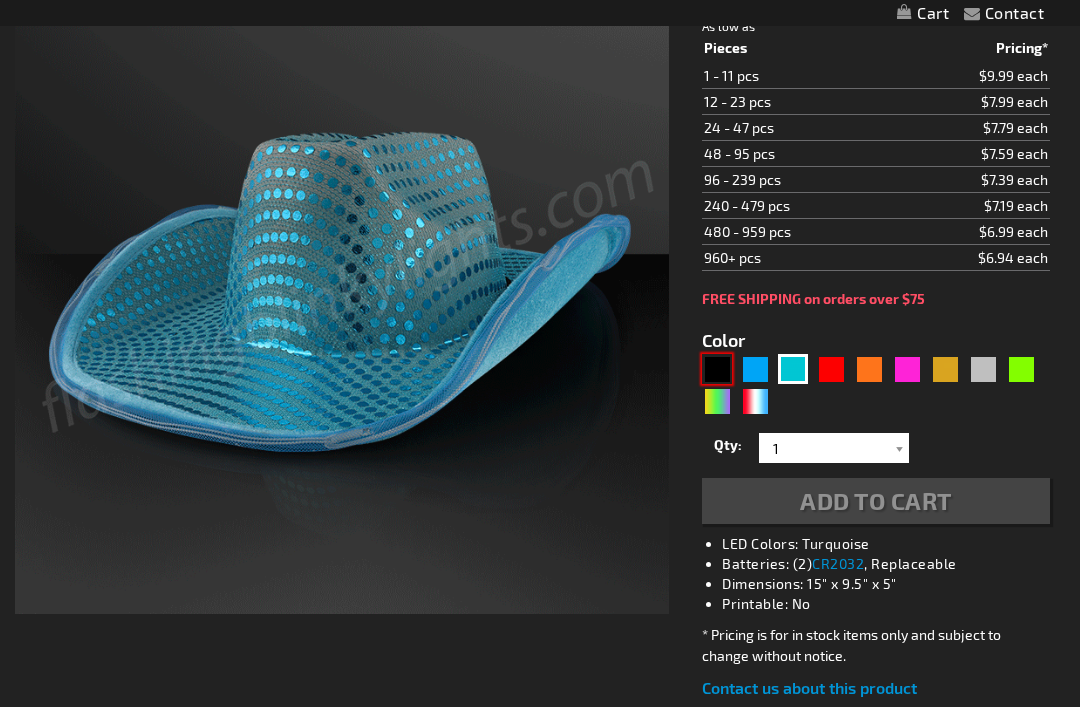 click at bounding box center [717, 369] 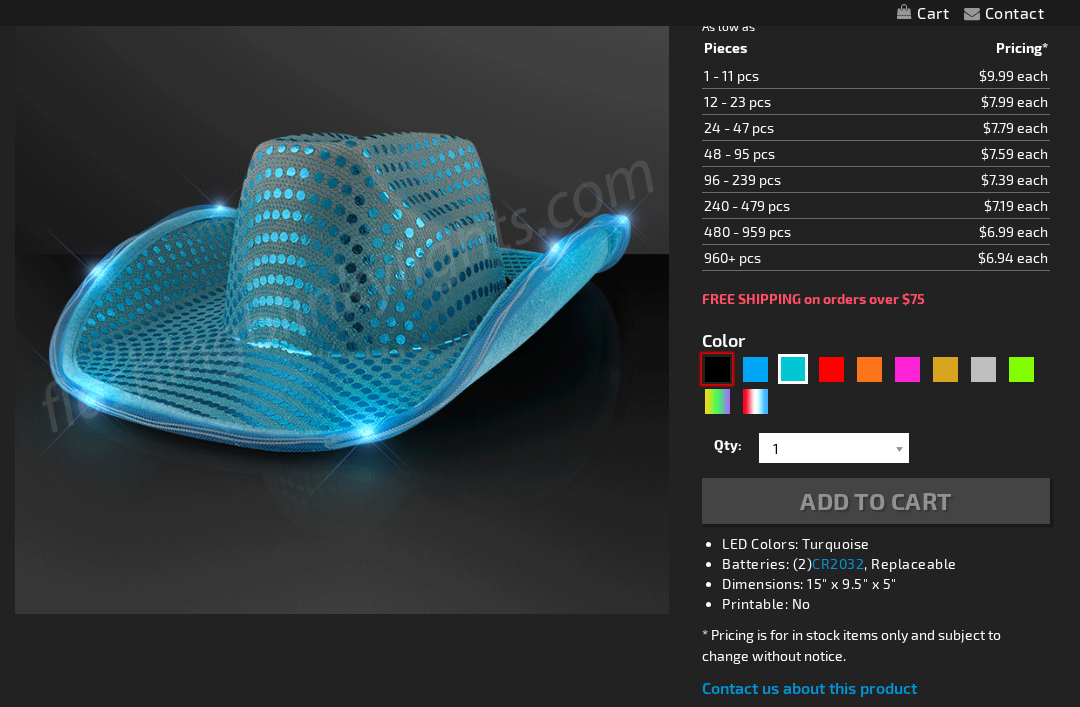 scroll, scrollTop: 383, scrollLeft: 0, axis: vertical 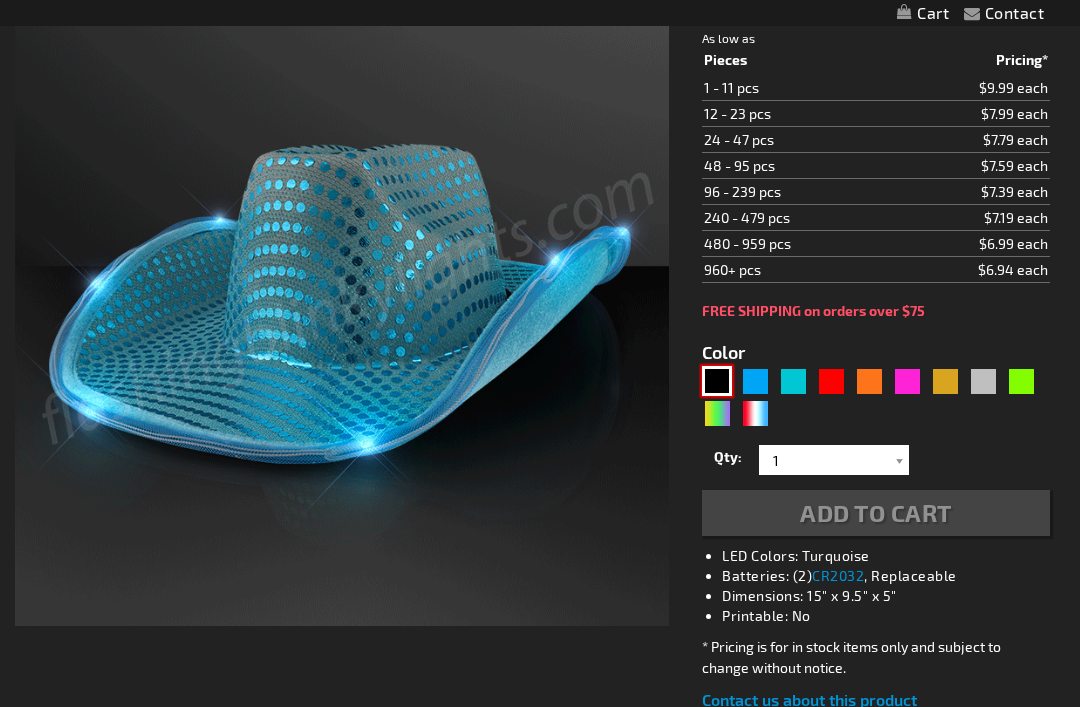 type on "5631" 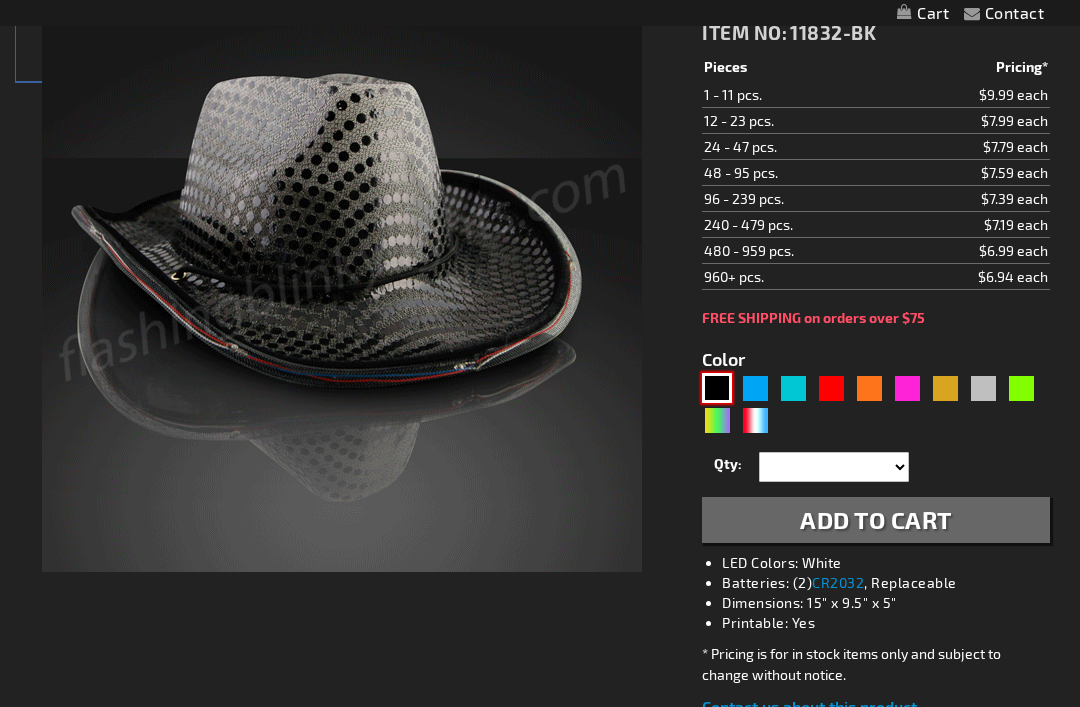 type on "11832-BK" 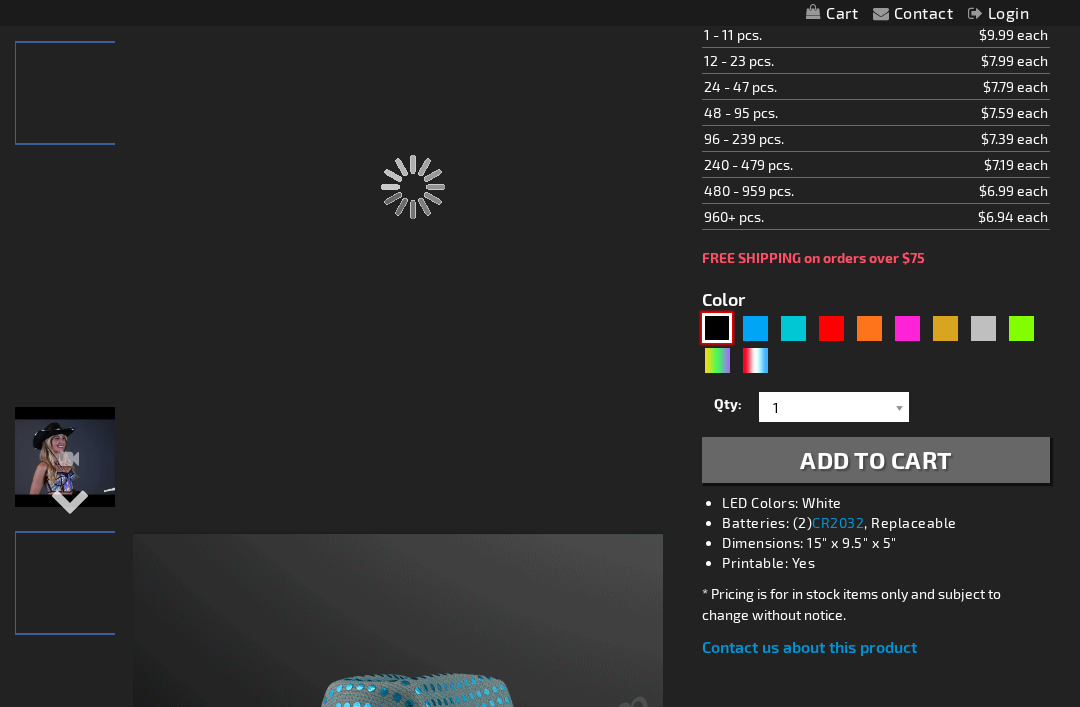 scroll, scrollTop: 228, scrollLeft: 0, axis: vertical 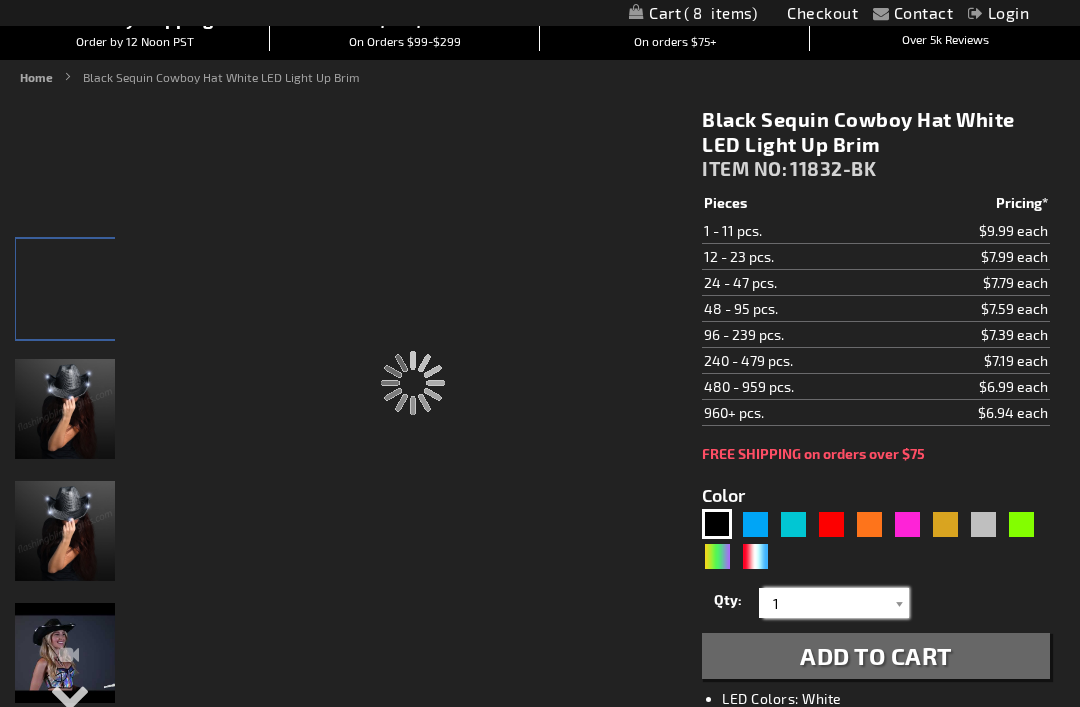 click on "1" at bounding box center (836, 603) 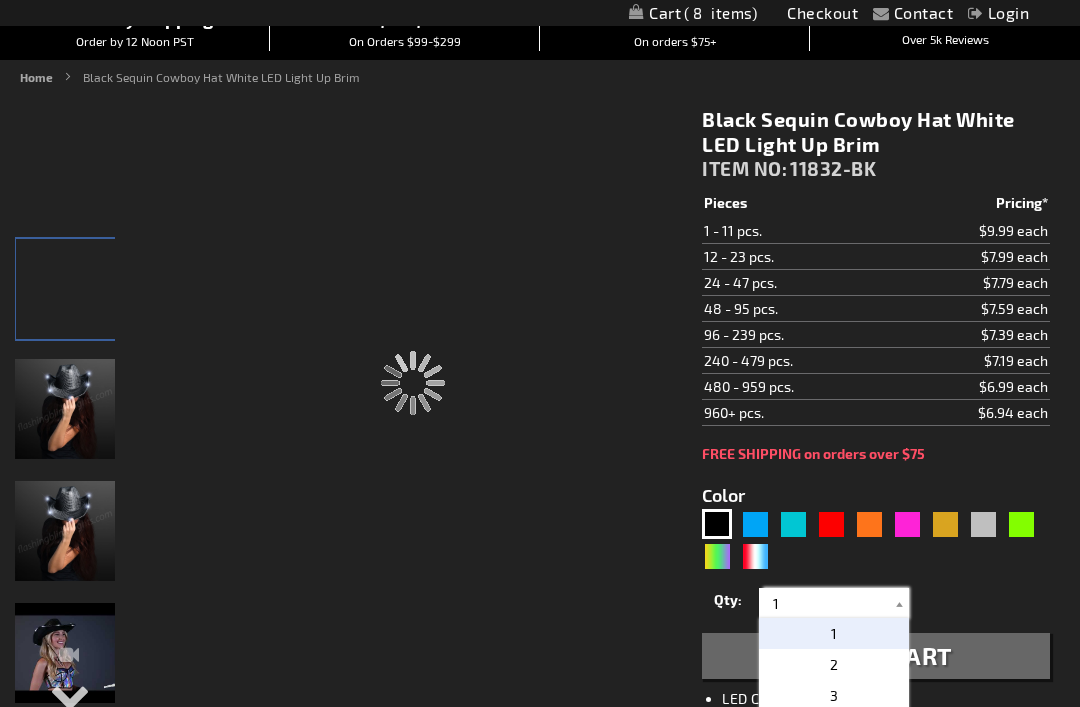 scroll, scrollTop: 233, scrollLeft: 0, axis: vertical 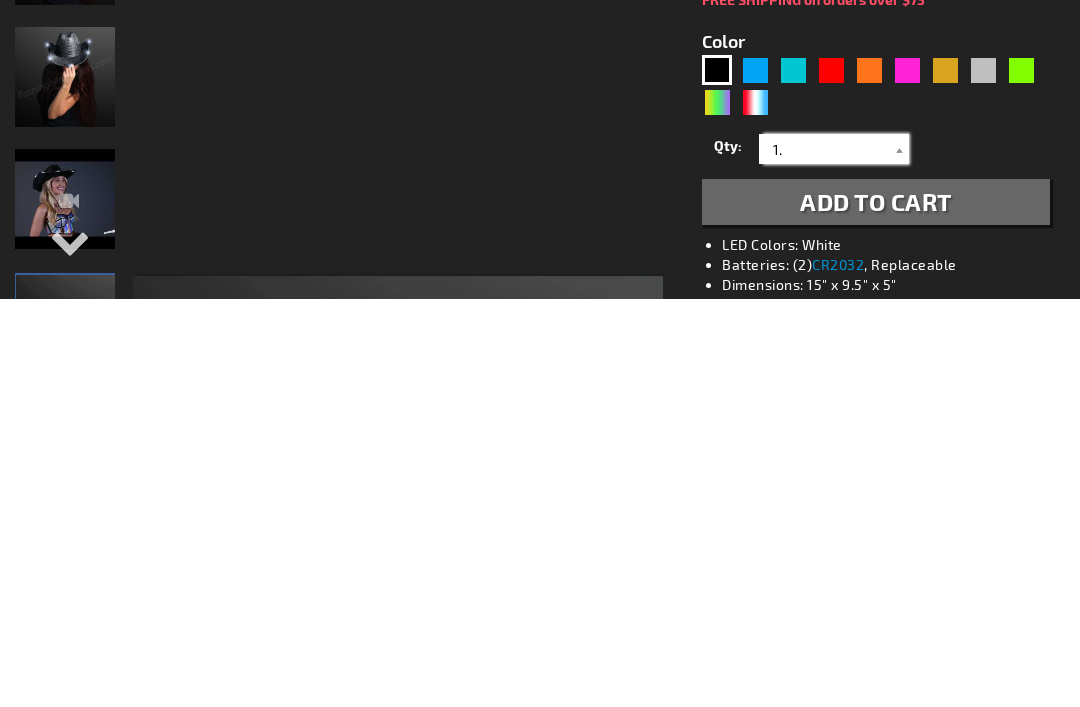 type on "1" 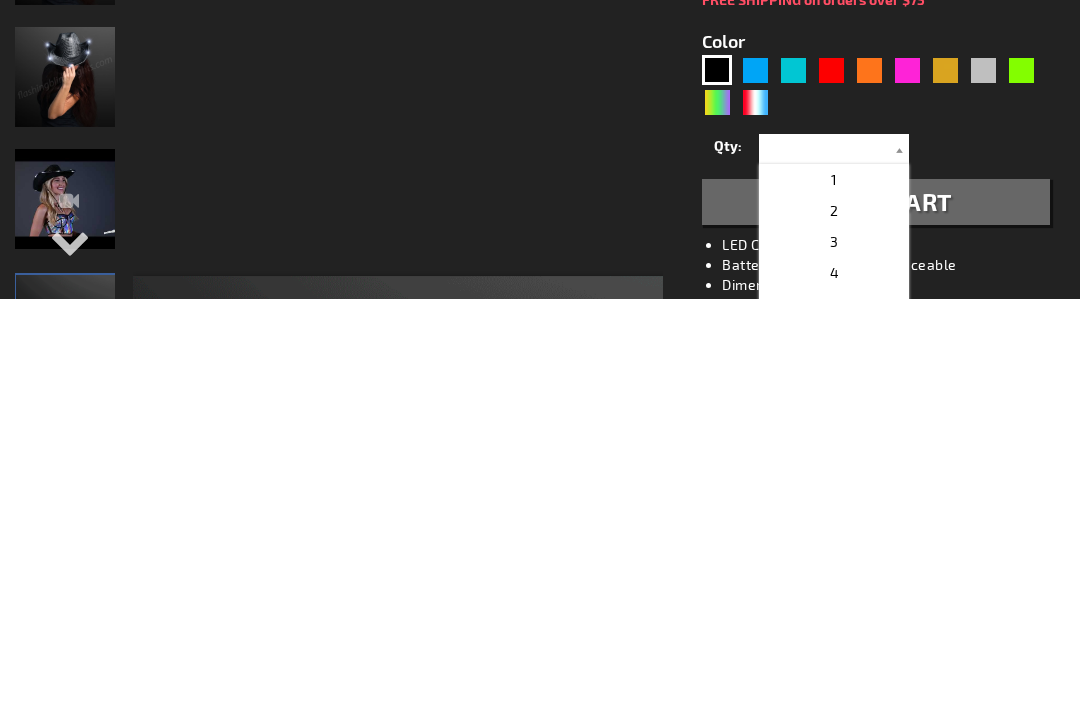 click on "3" at bounding box center [834, 649] 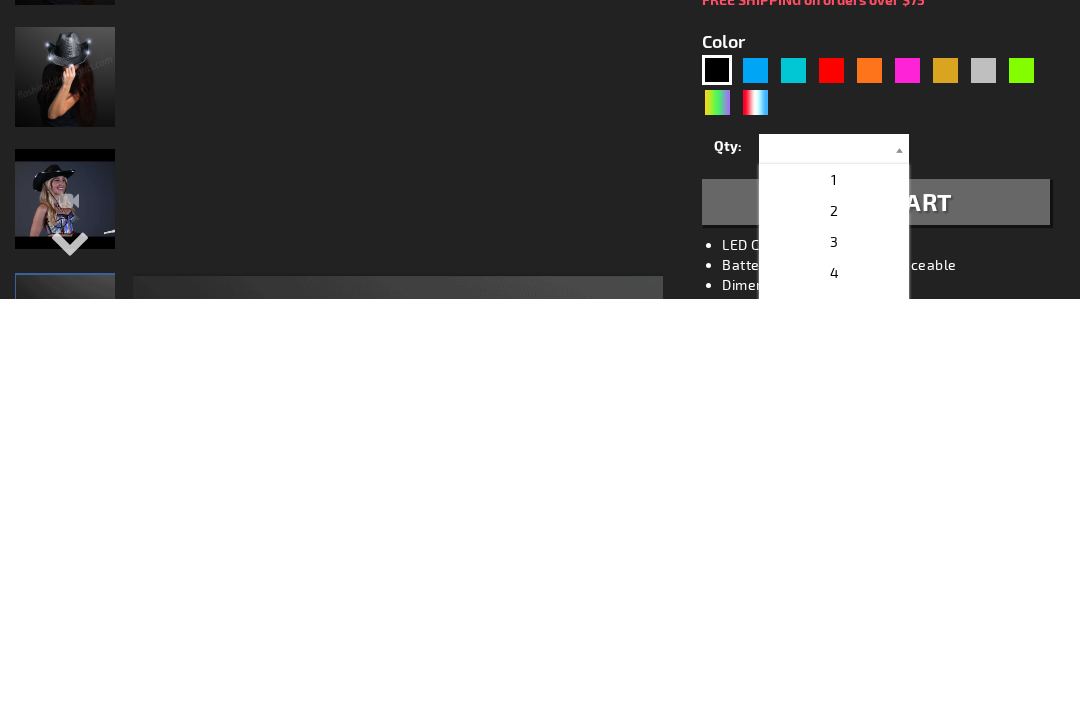type on "3" 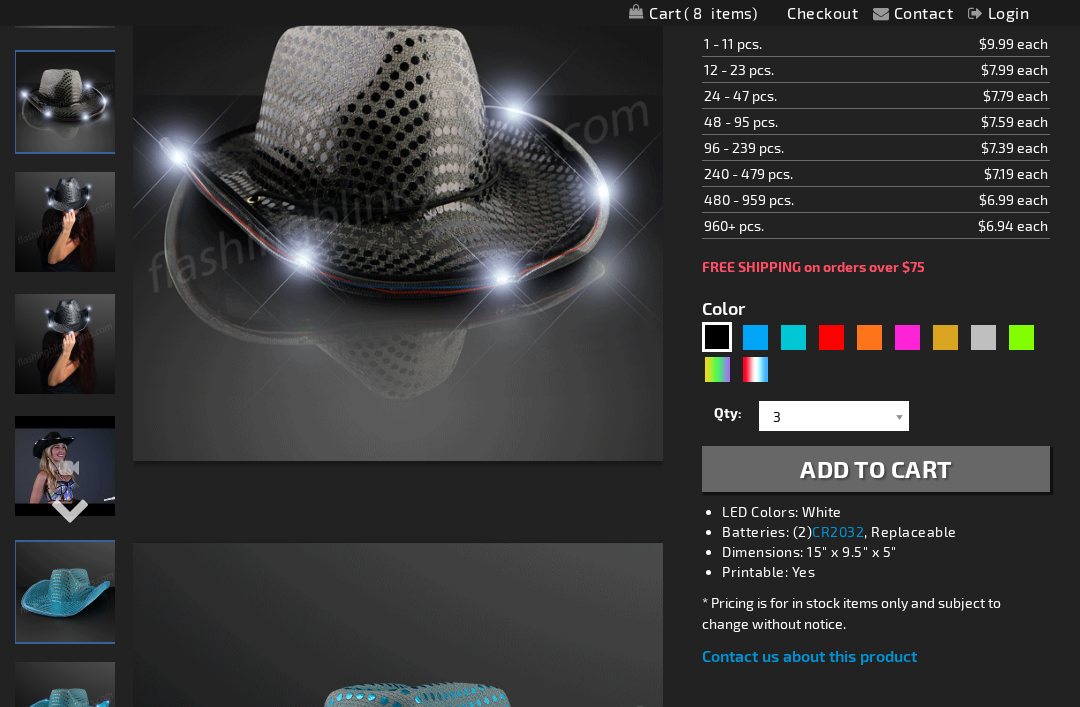 scroll, scrollTop: 354, scrollLeft: 0, axis: vertical 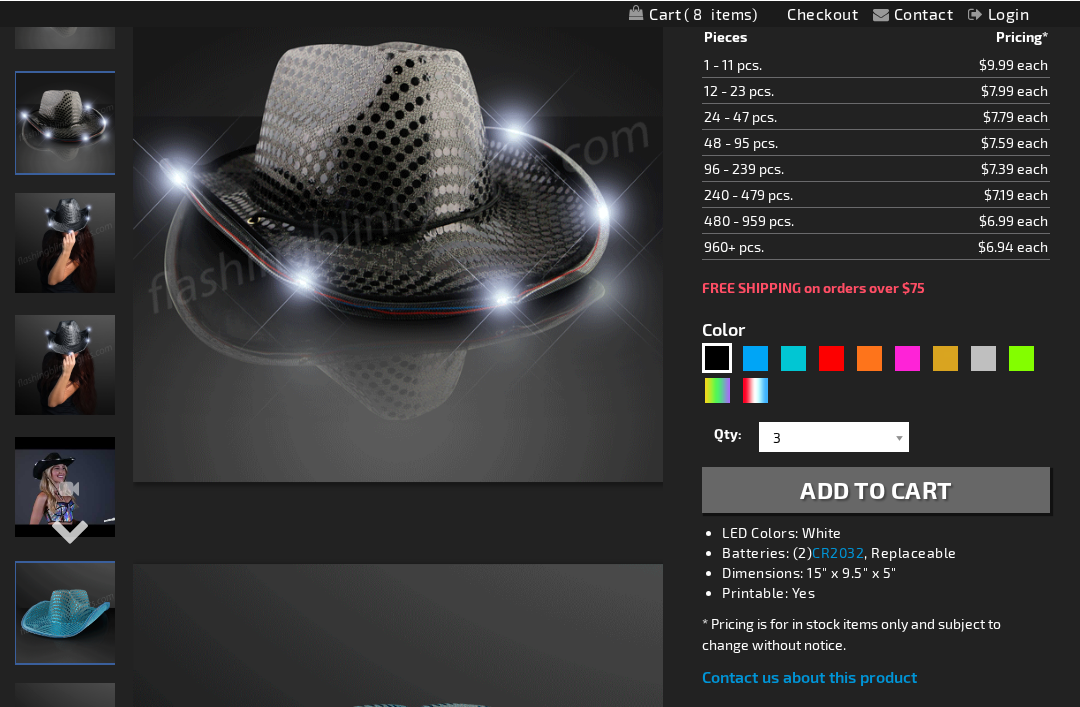 click on "Add to Cart" at bounding box center [876, 488] 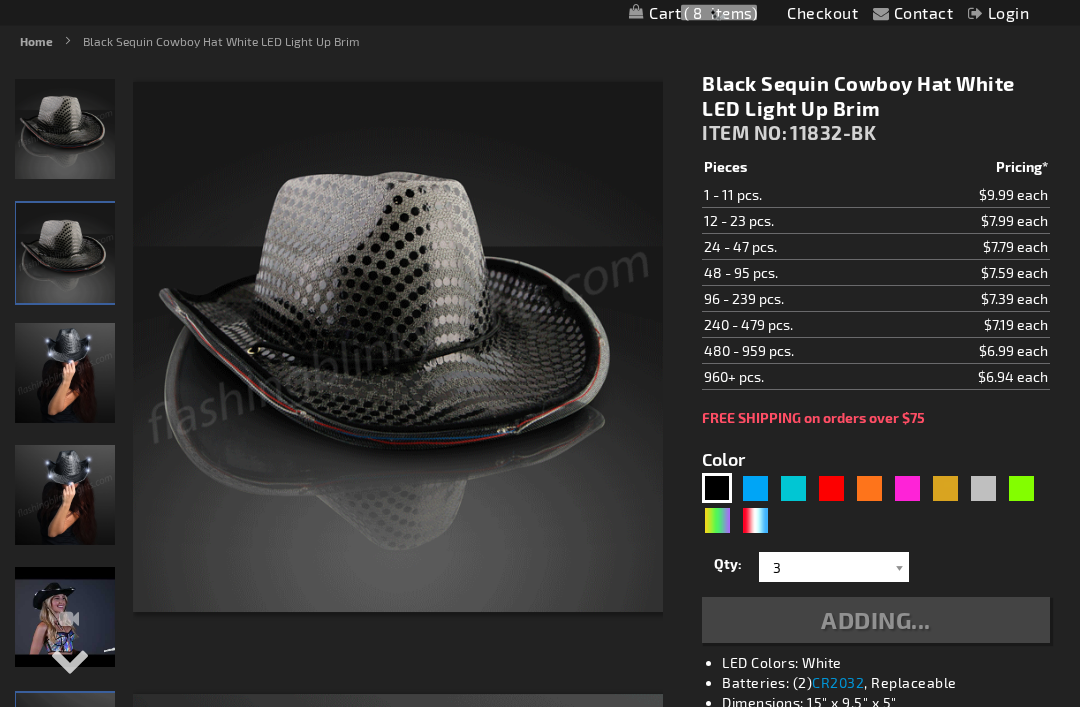 scroll, scrollTop: 0, scrollLeft: 0, axis: both 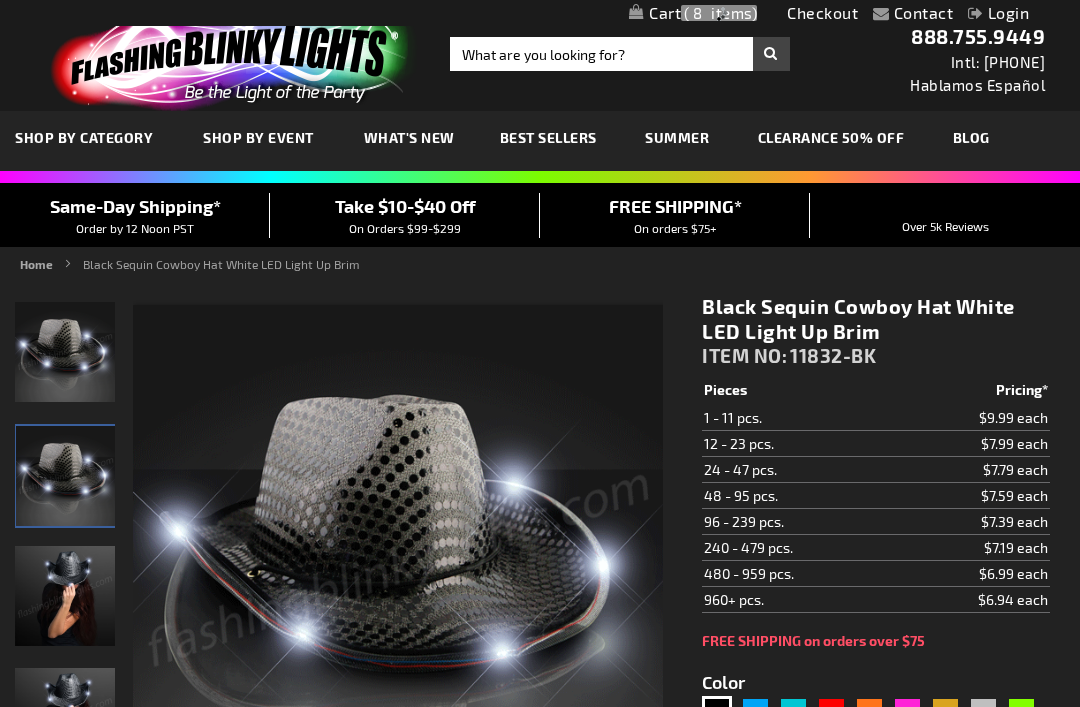 click at bounding box center [719, 13] 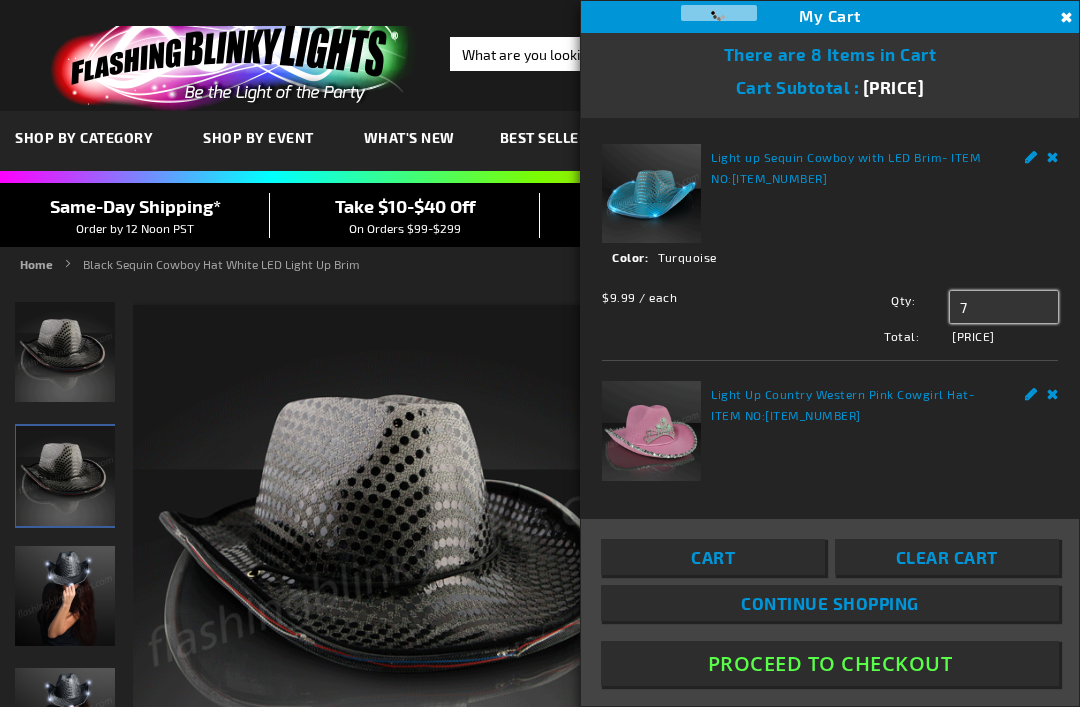 click on "7" at bounding box center (1004, 307) 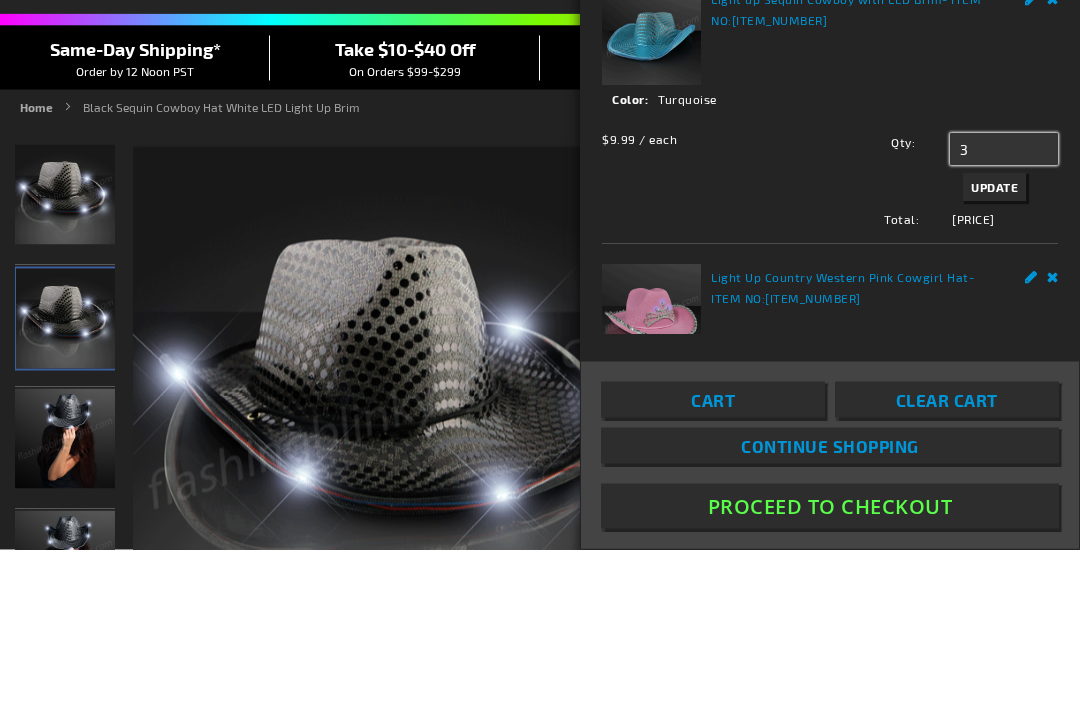 type on "3" 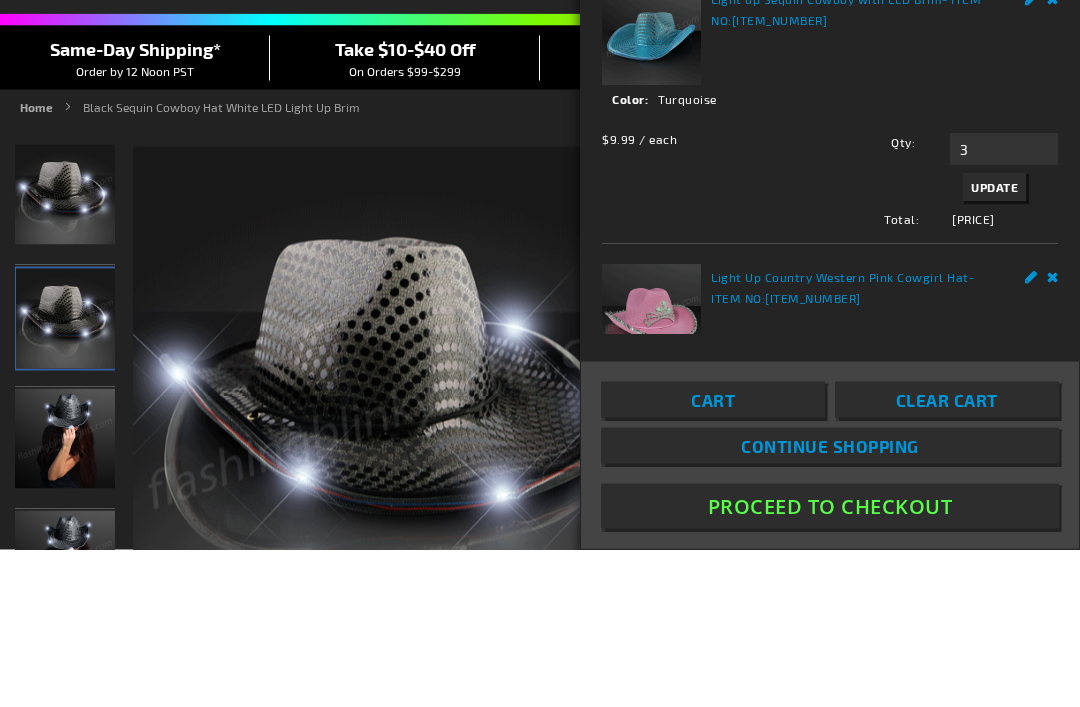 click on "Update" at bounding box center (994, 345) 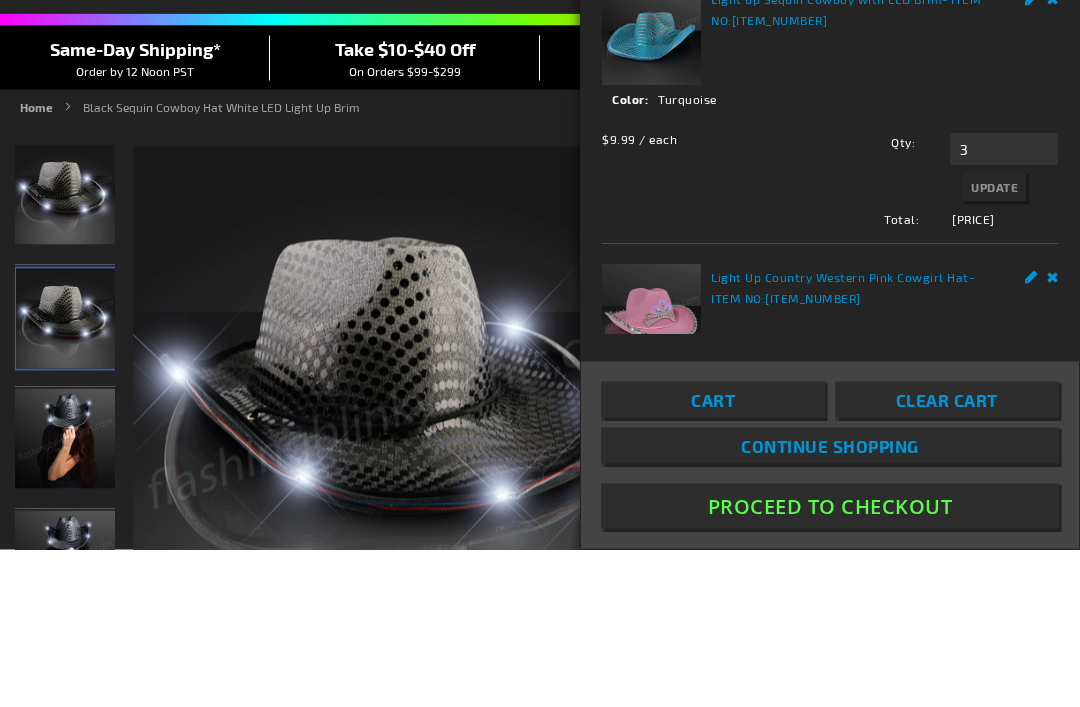 scroll, scrollTop: 158, scrollLeft: 0, axis: vertical 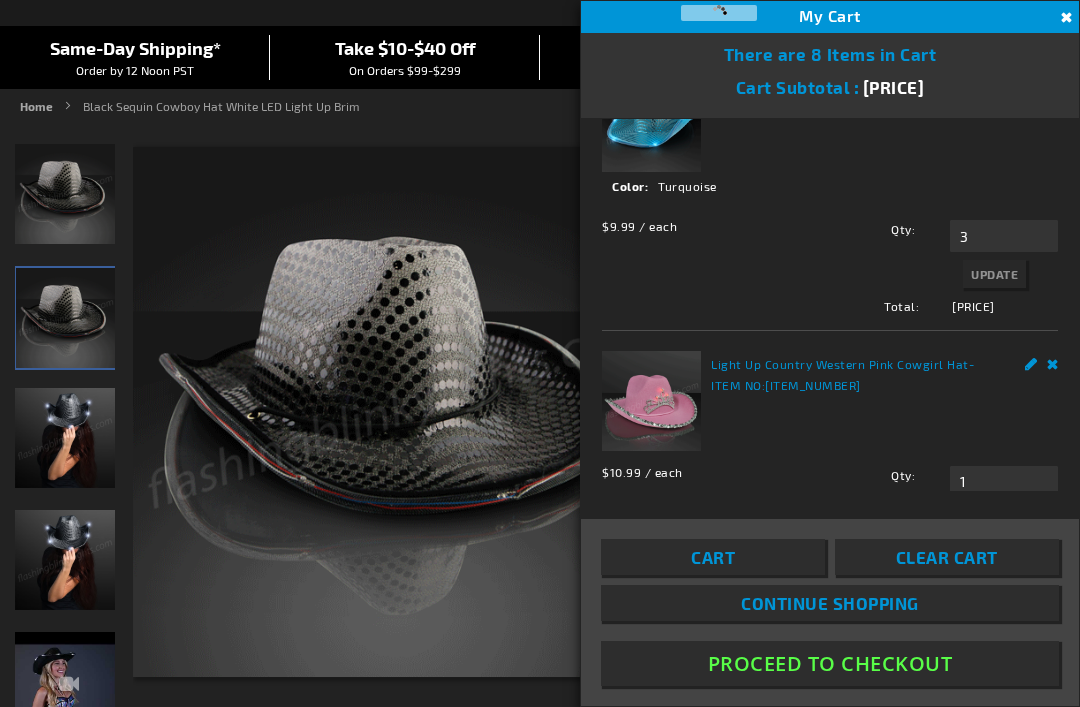 click at bounding box center (398, 412) 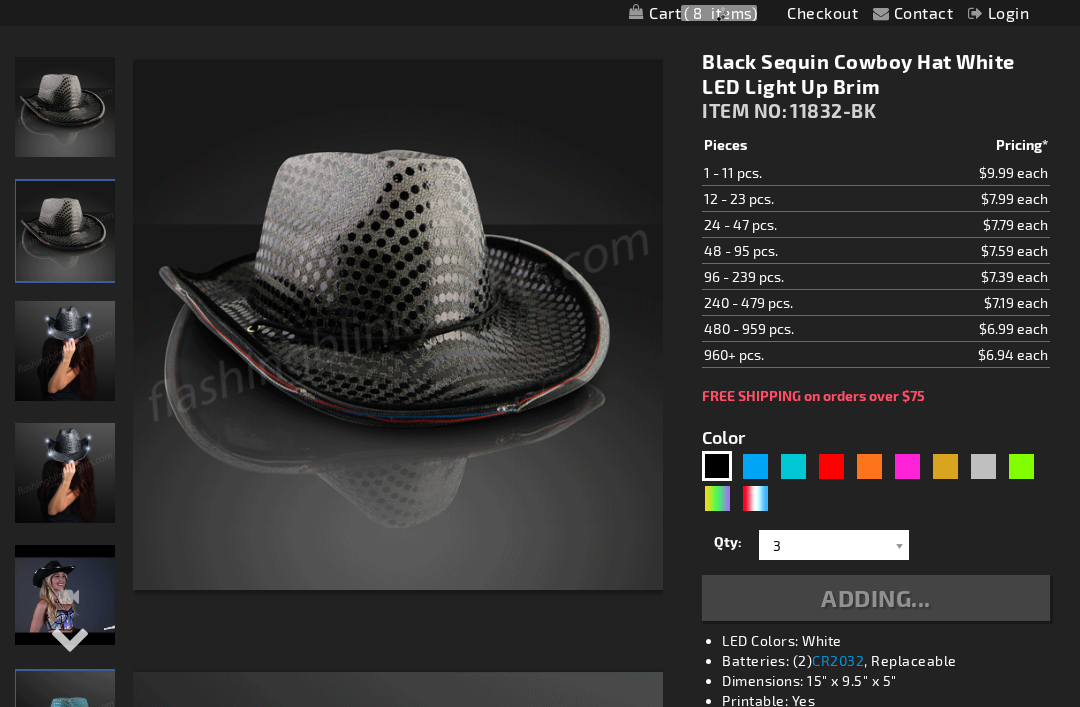 scroll, scrollTop: 247, scrollLeft: 0, axis: vertical 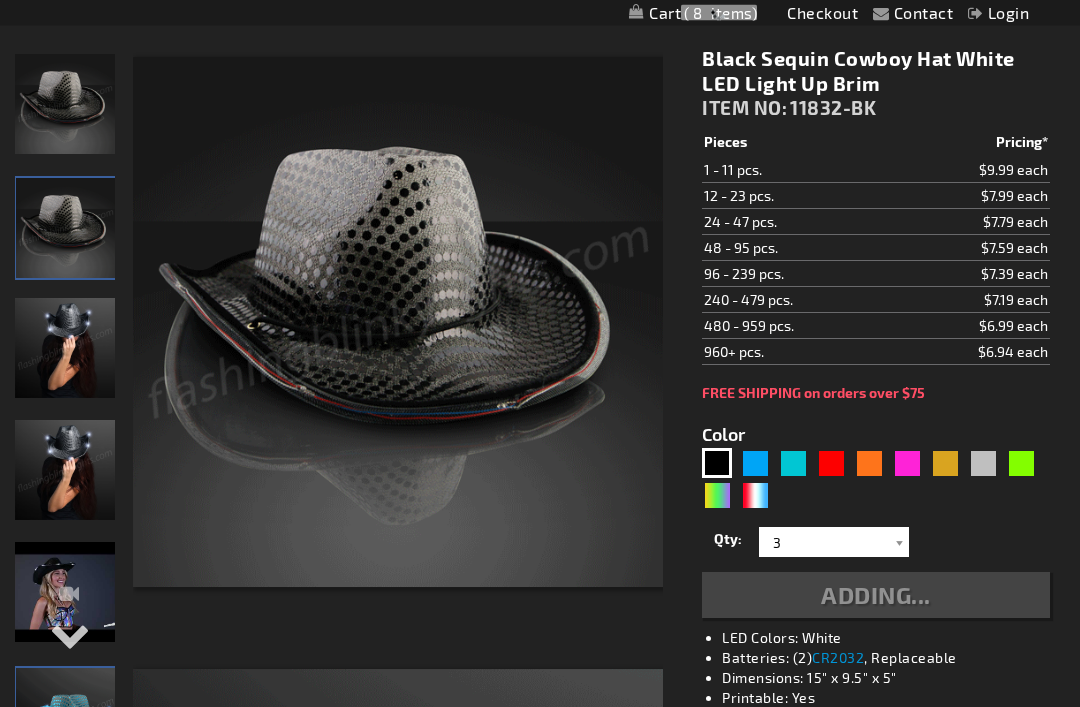 click on "Adding..." at bounding box center [876, 596] 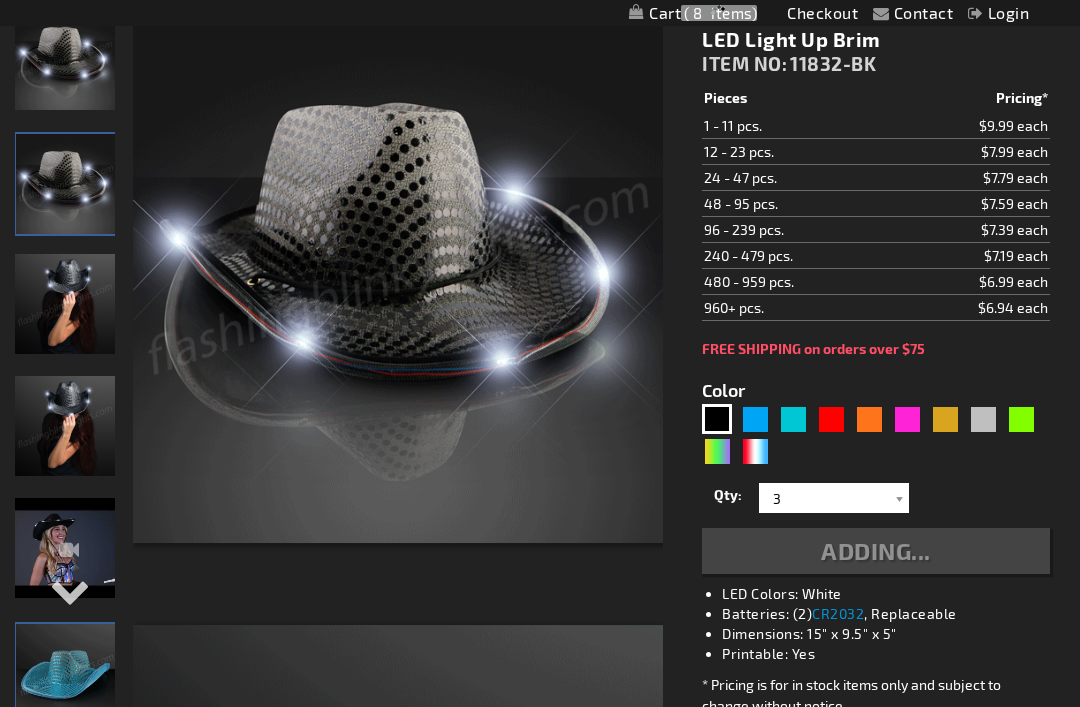 scroll, scrollTop: 295, scrollLeft: 0, axis: vertical 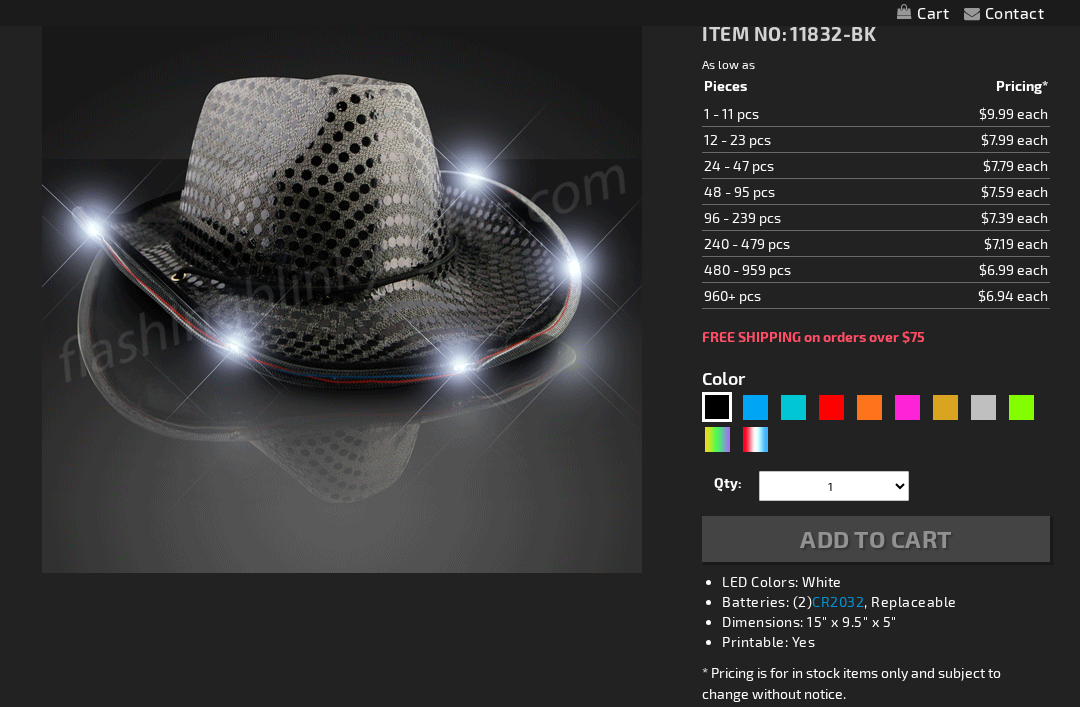 type on "5631" 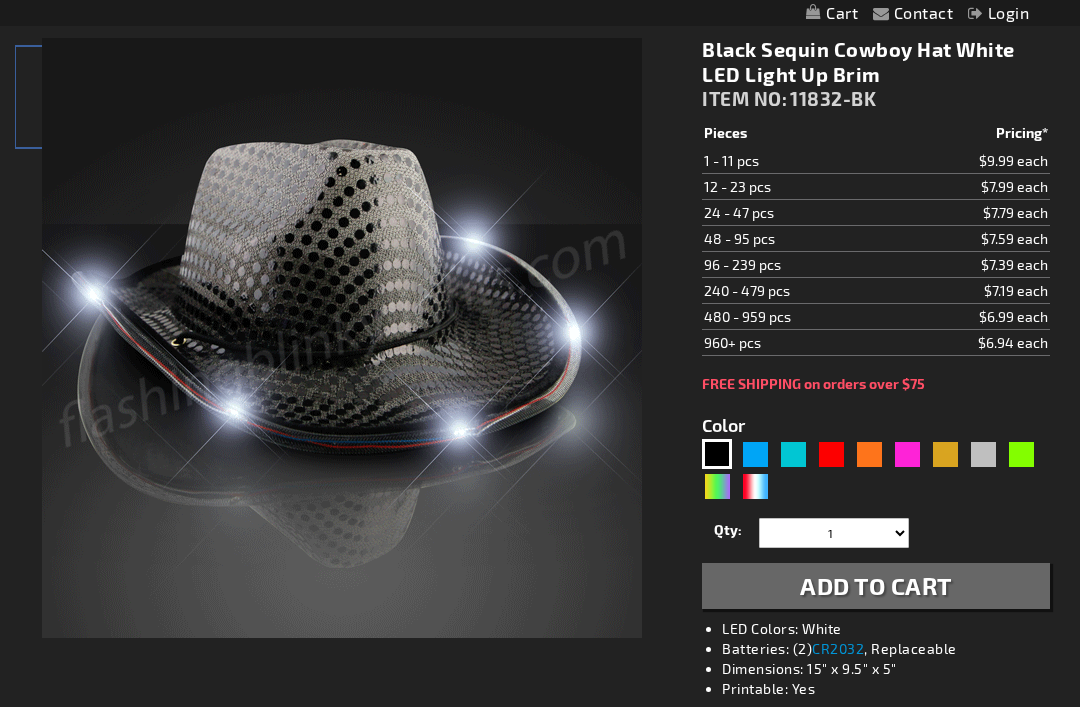 scroll, scrollTop: 289, scrollLeft: 0, axis: vertical 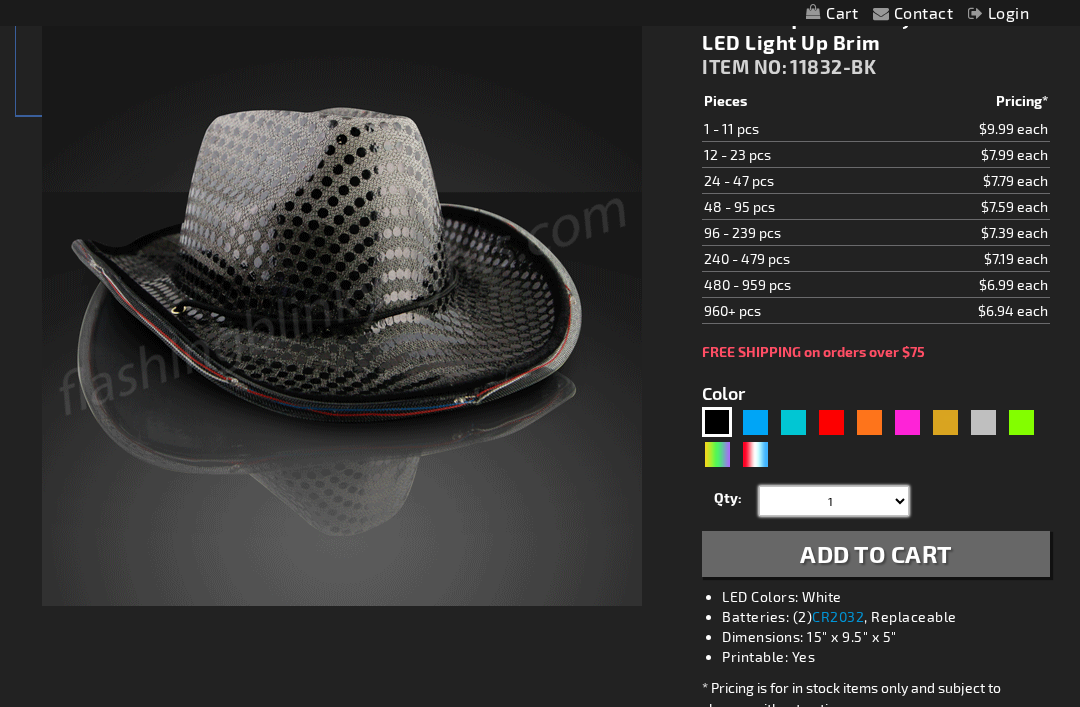 click on "1
2
3
4
5
6
7
8
9
10
11
12
24
36
48
60
72
84
96
108
120" at bounding box center (834, 501) 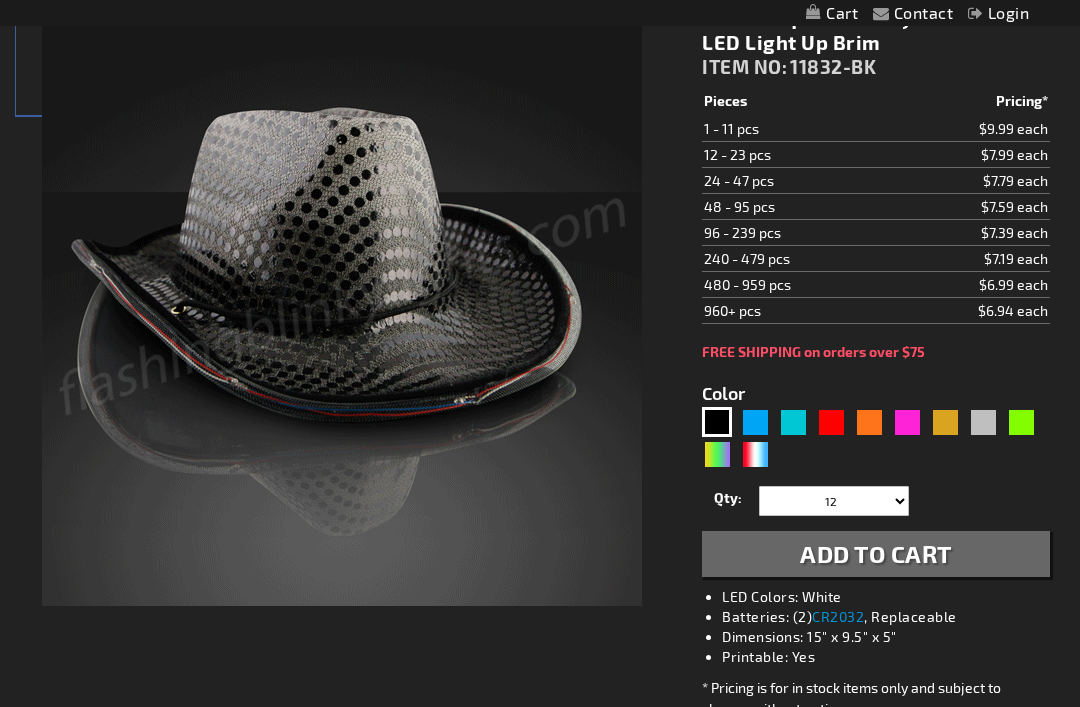 click on "5631" at bounding box center (876, 439) 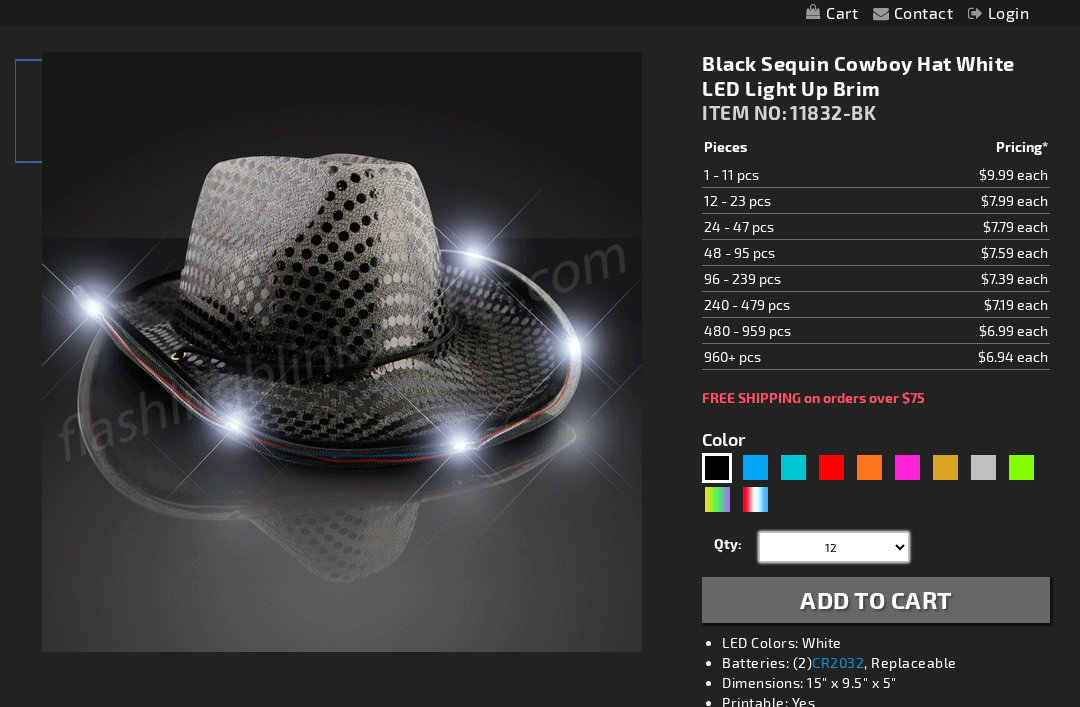 click on "1
2
3
4
5
6
7
8
9
10
11
12
24
36
48
60
72
84
96
108
120" at bounding box center [834, 547] 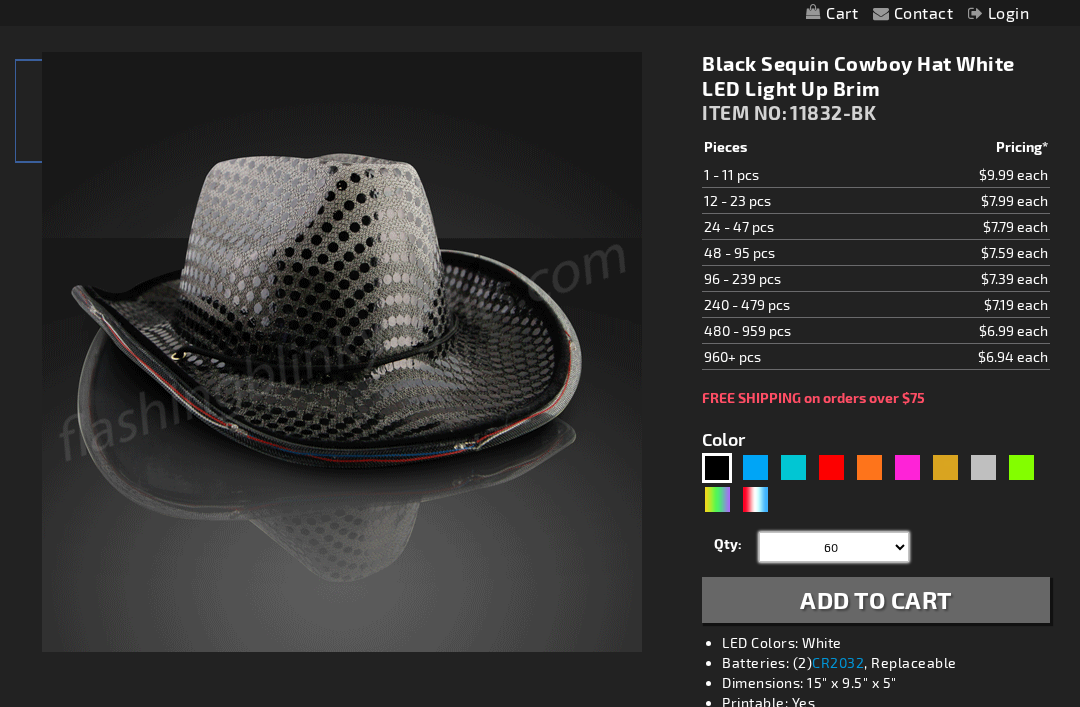 click on "1
2
3
4
5
6
7
8
9
10
11
12
24
36
48
60
72
84
96
108
120" at bounding box center [834, 547] 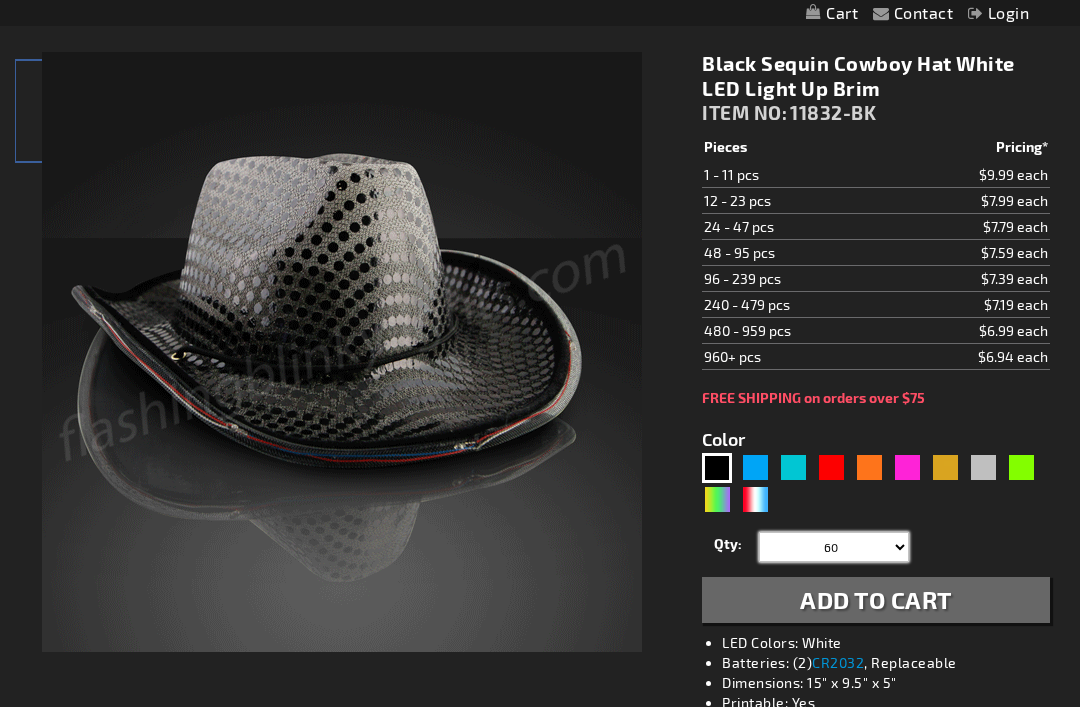select on "3" 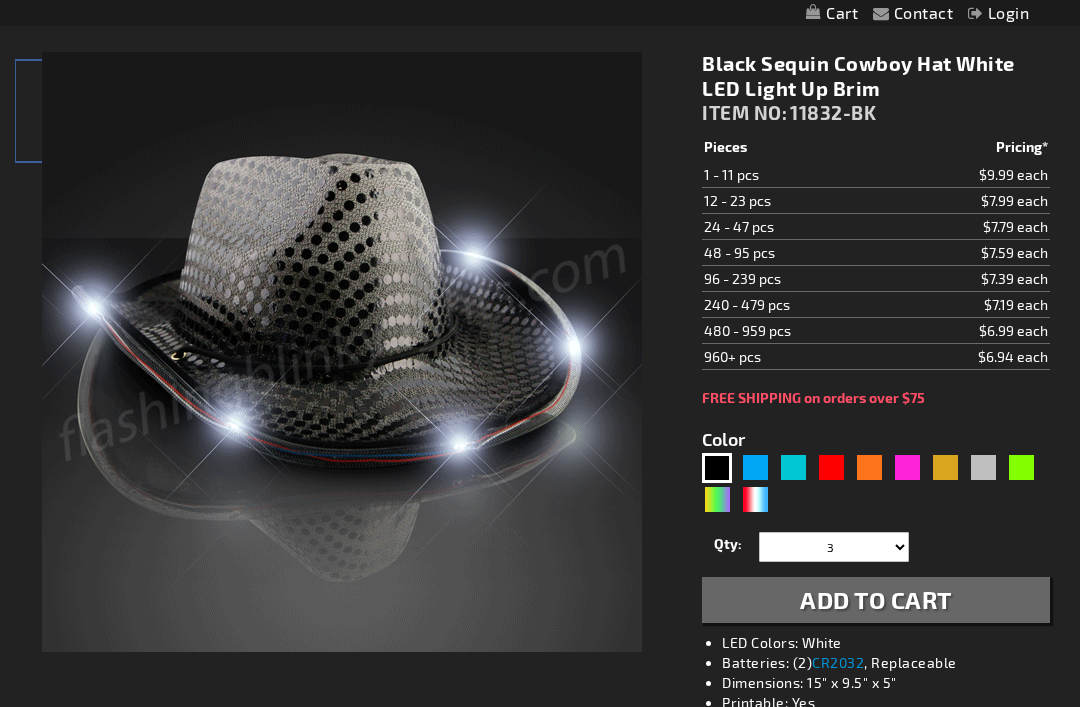 click on "Add to Cart" at bounding box center (876, 599) 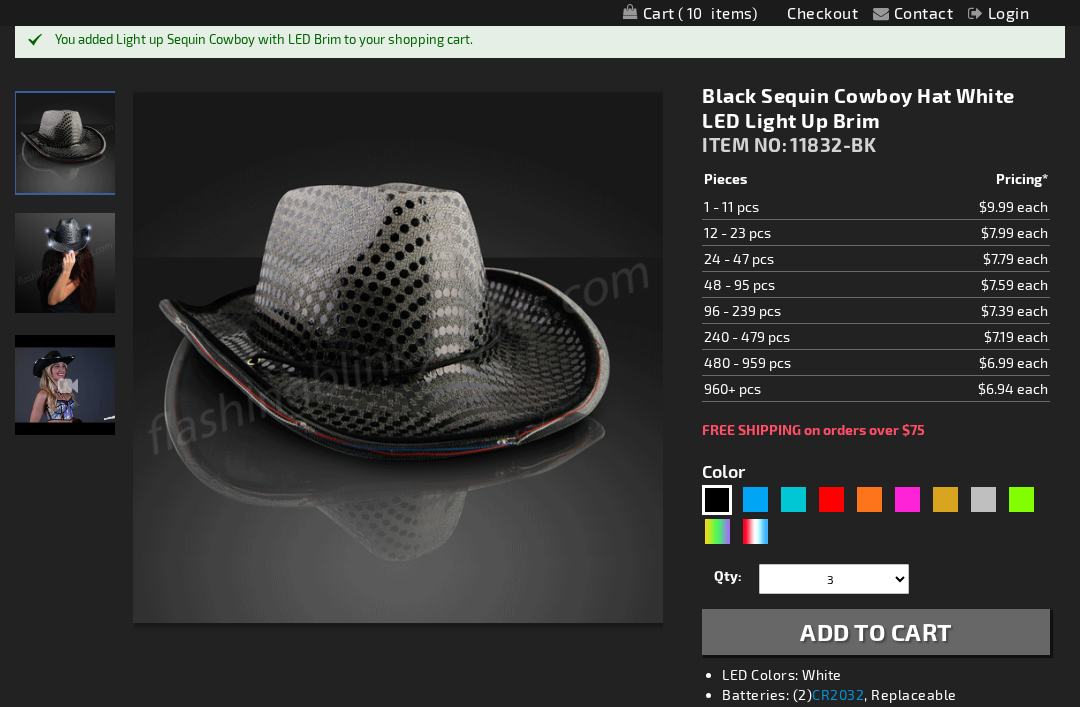 scroll, scrollTop: 0, scrollLeft: 0, axis: both 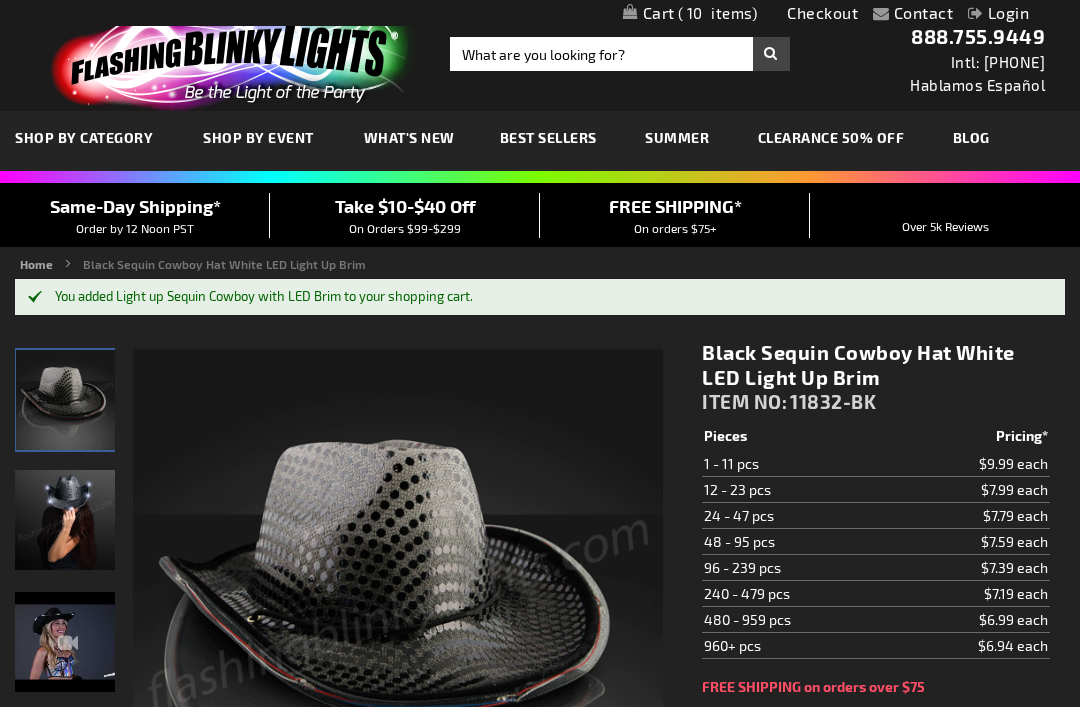 click on "10" at bounding box center [718, 13] 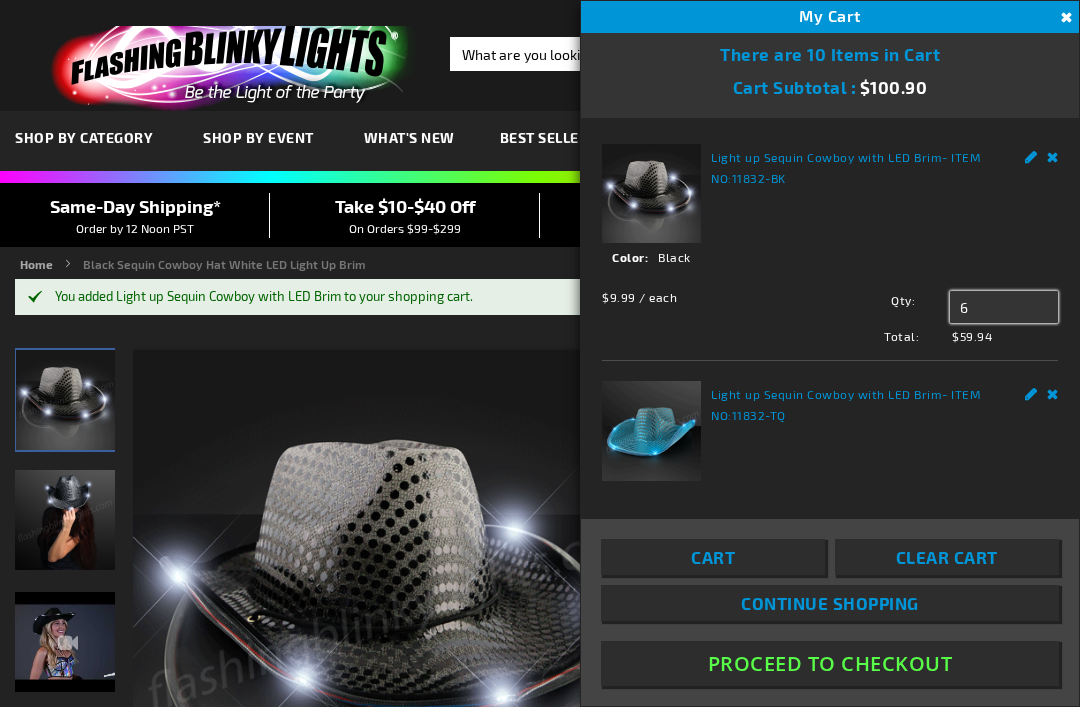 click on "6" at bounding box center (1004, 307) 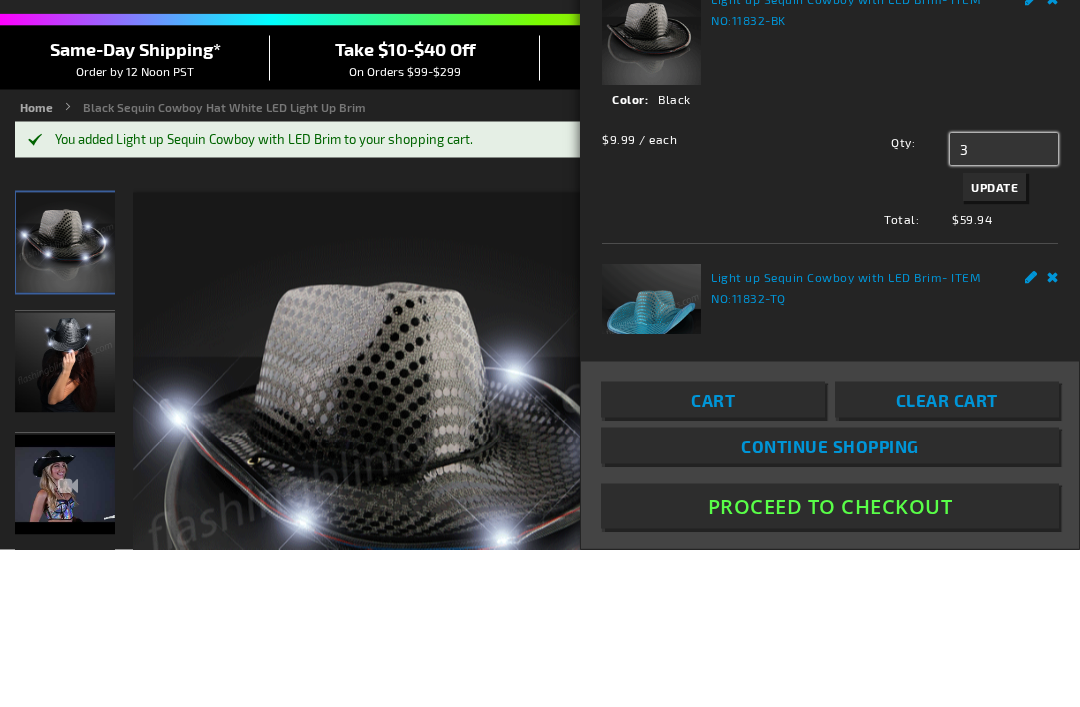 type on "3" 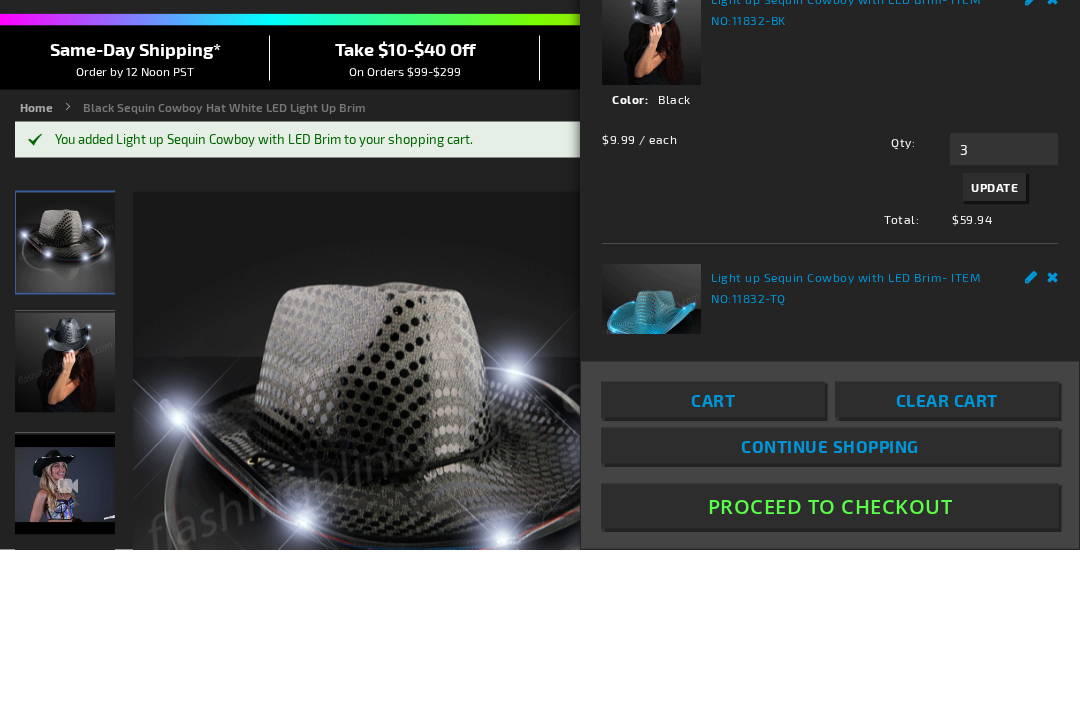 click on "Update" at bounding box center (994, 345) 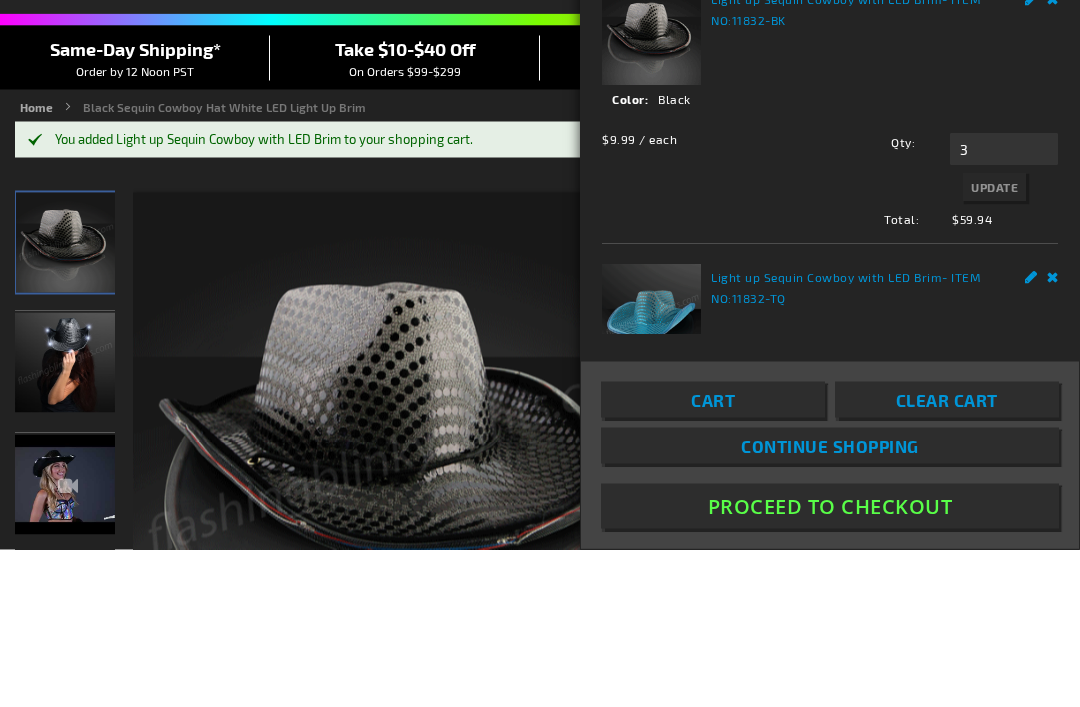 scroll, scrollTop: 158, scrollLeft: 0, axis: vertical 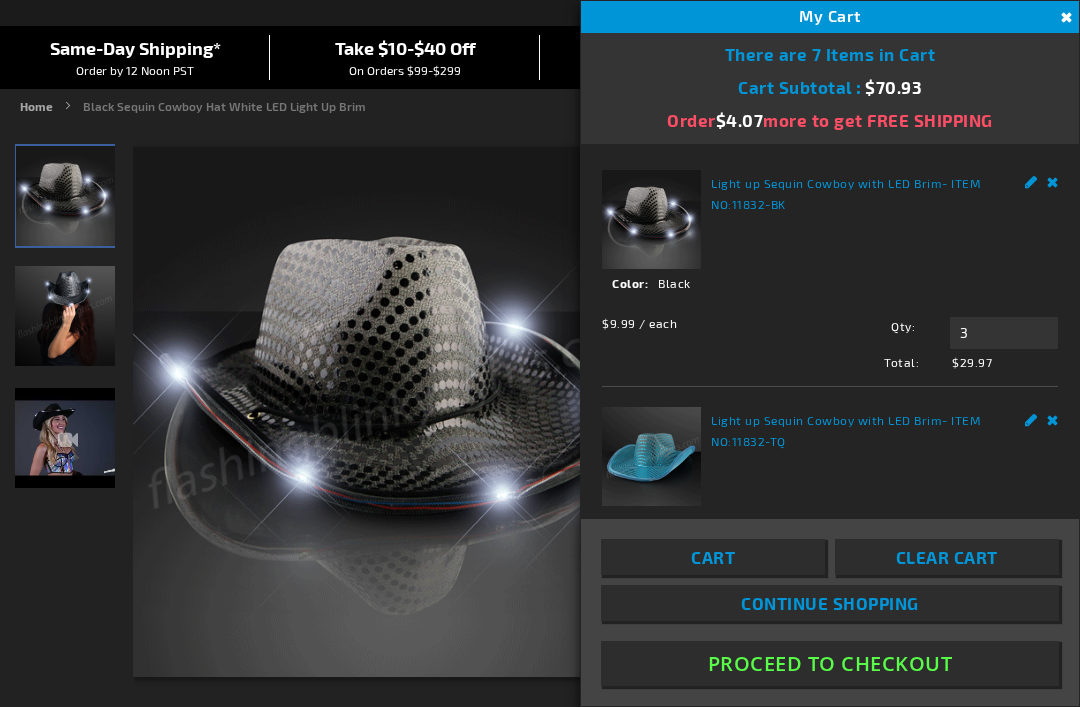 click on "Light up Sequin Cowboy with LED Brim" at bounding box center [826, 183] 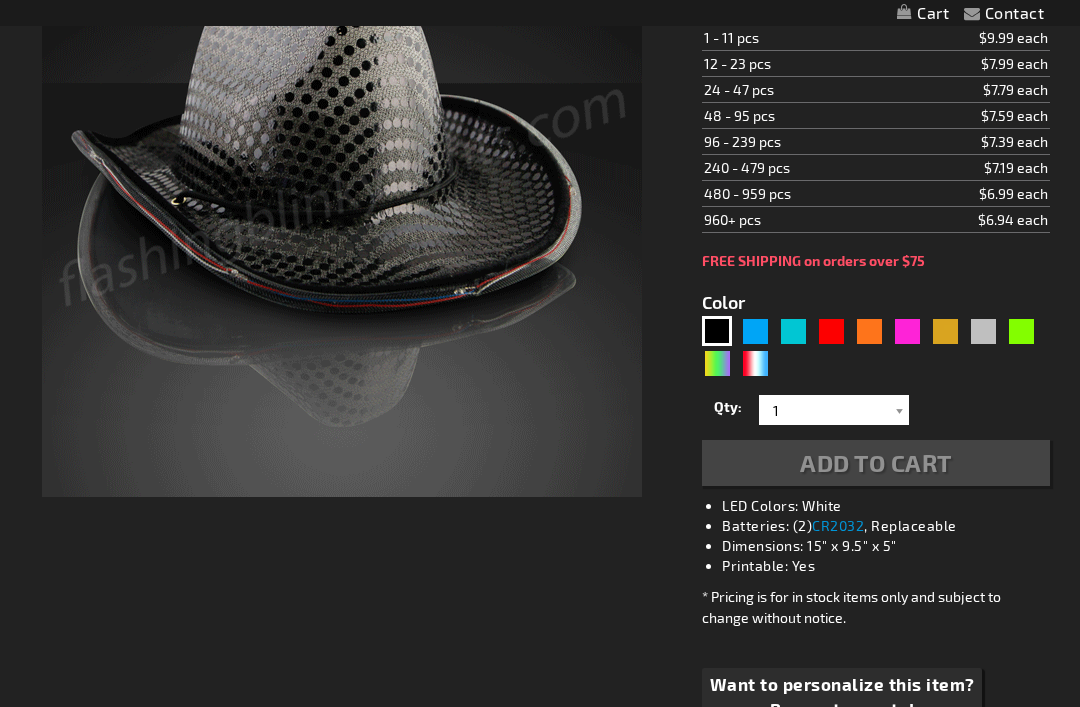 scroll, scrollTop: 455, scrollLeft: 0, axis: vertical 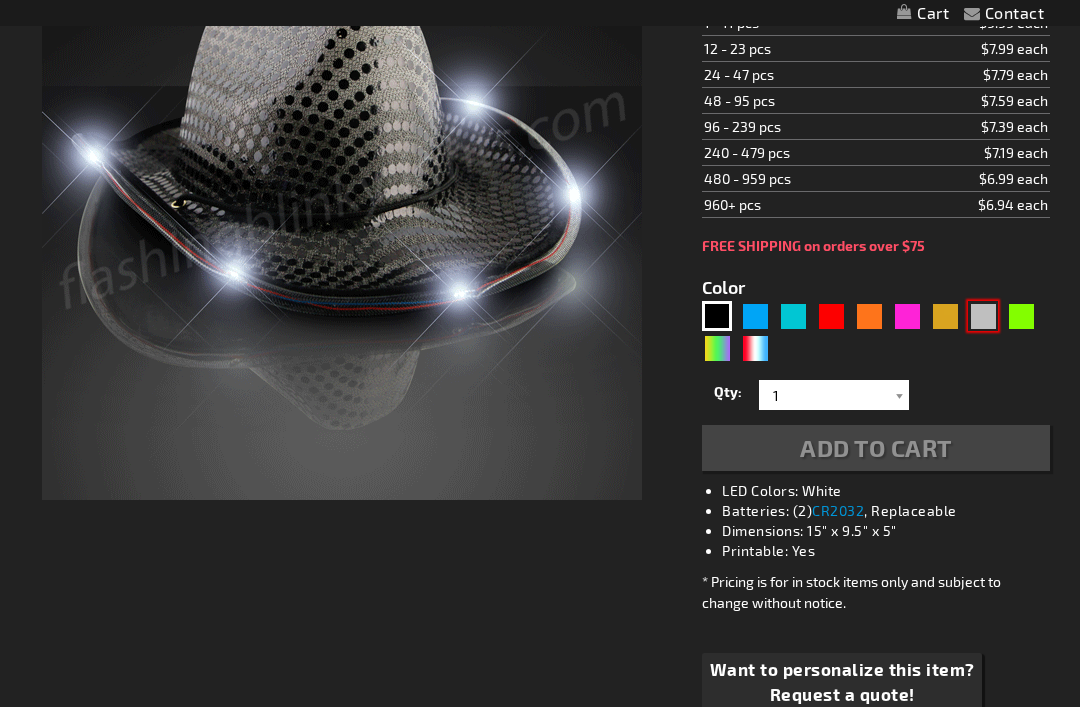 click at bounding box center [983, 316] 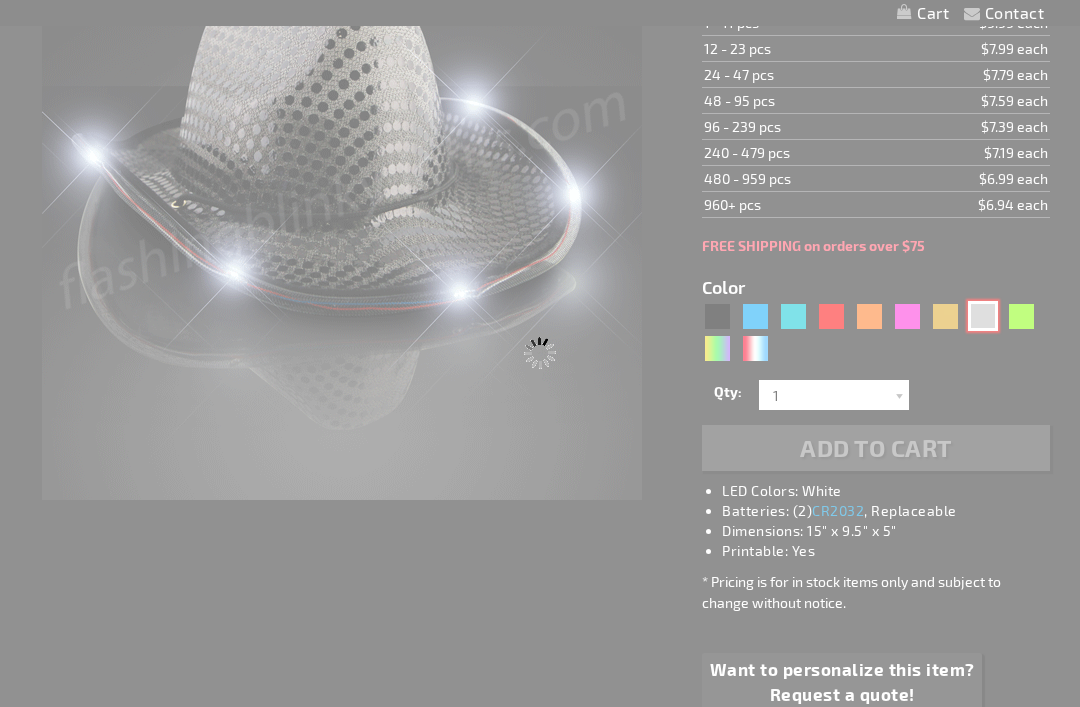 type on "5644" 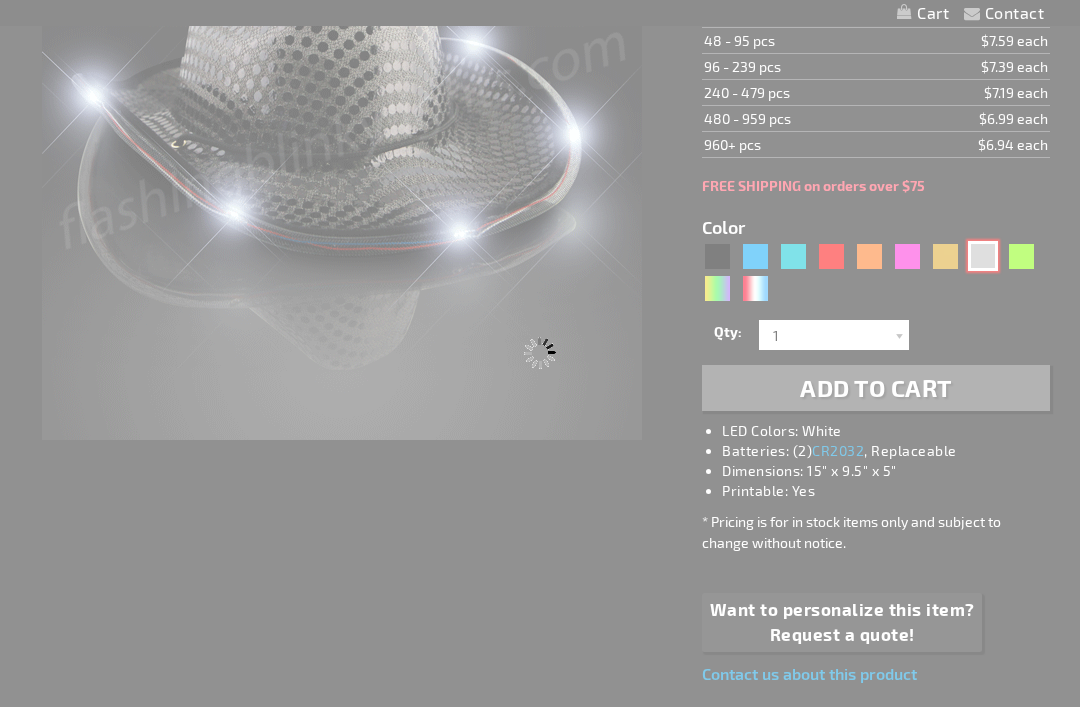 scroll, scrollTop: 0, scrollLeft: 0, axis: both 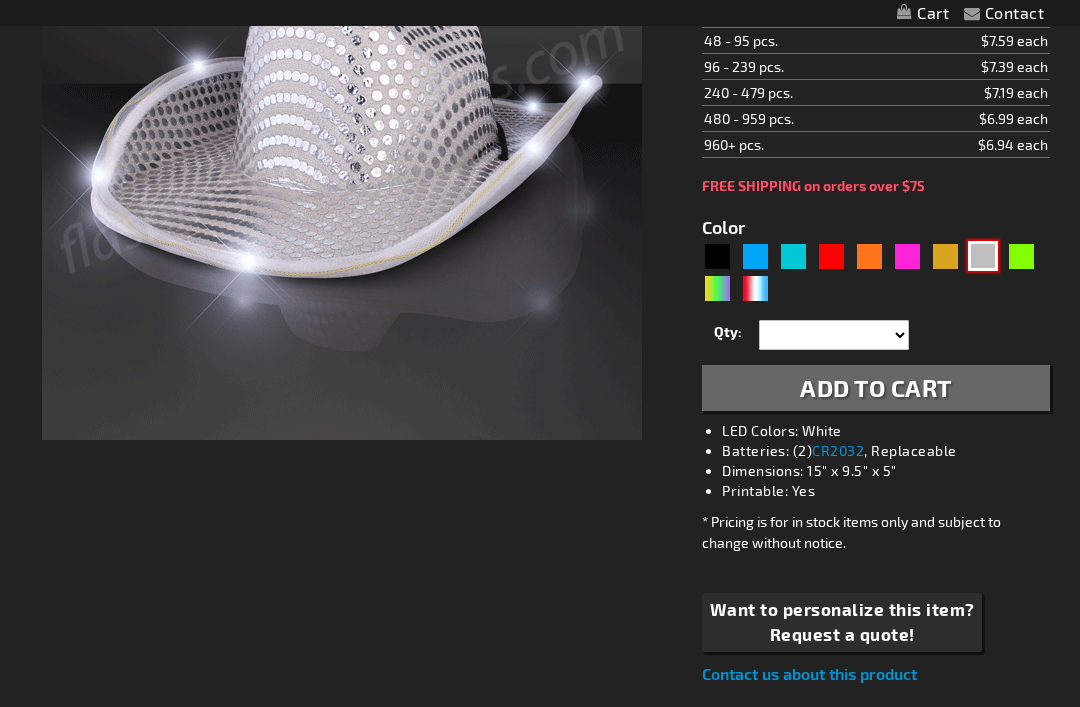 type on "11832-SL" 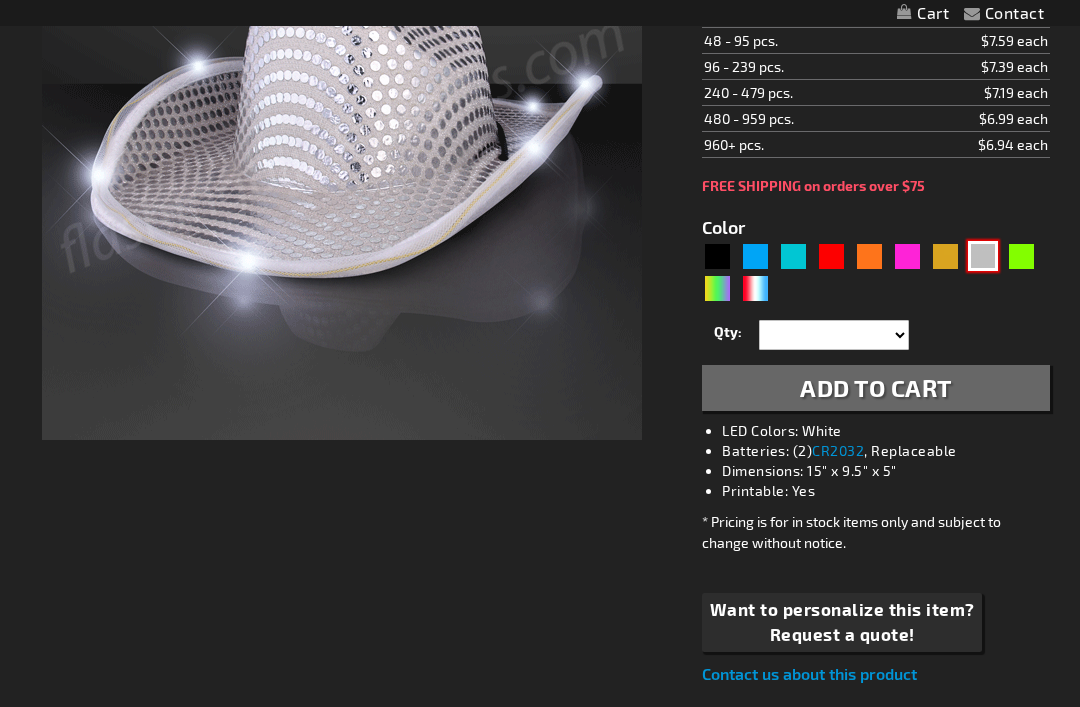 type on "Customize - Silver Sequin Cowboy Hat with White LED Brim - ITEM NO: 11832-SL" 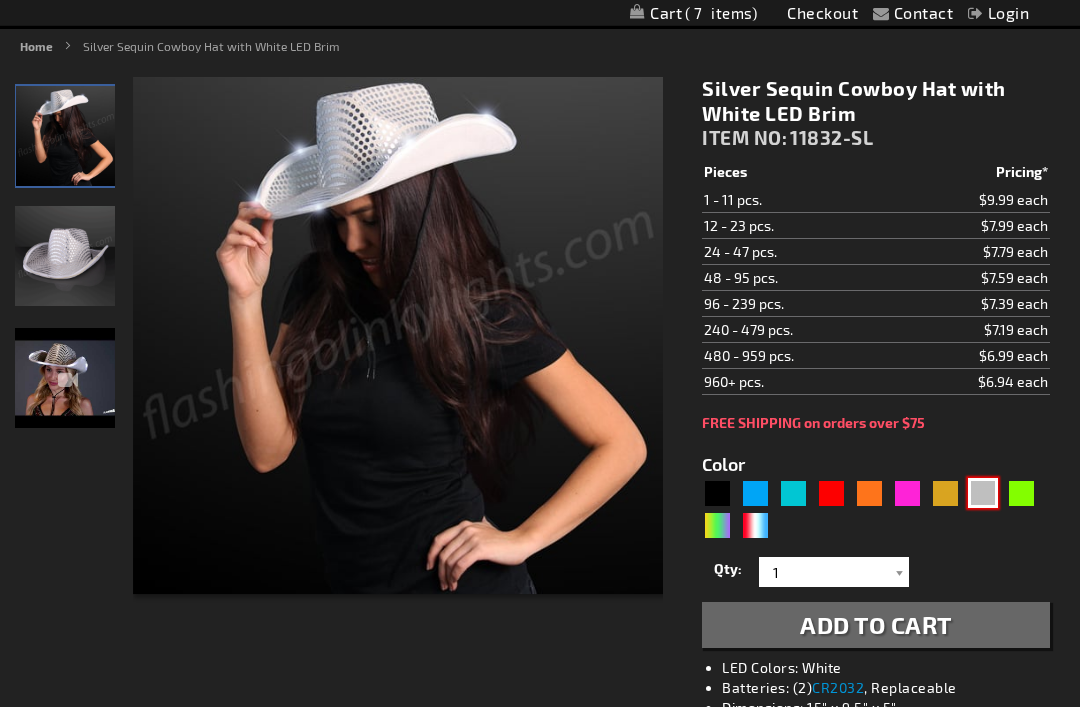 scroll, scrollTop: 218, scrollLeft: 0, axis: vertical 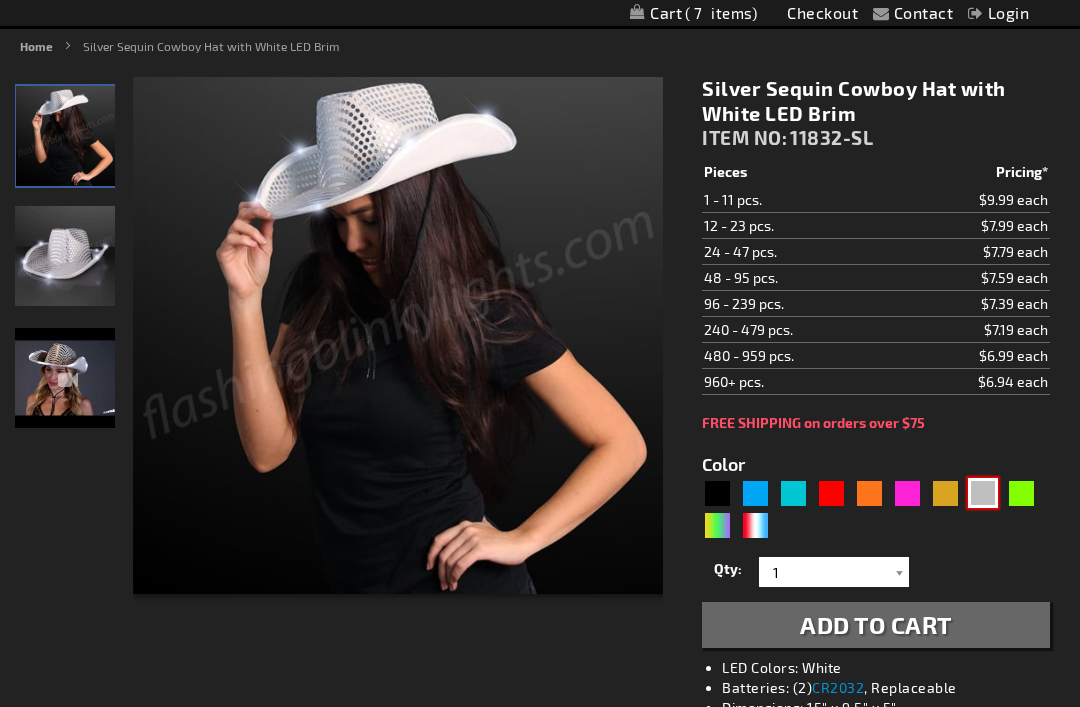 click at bounding box center (65, 378) 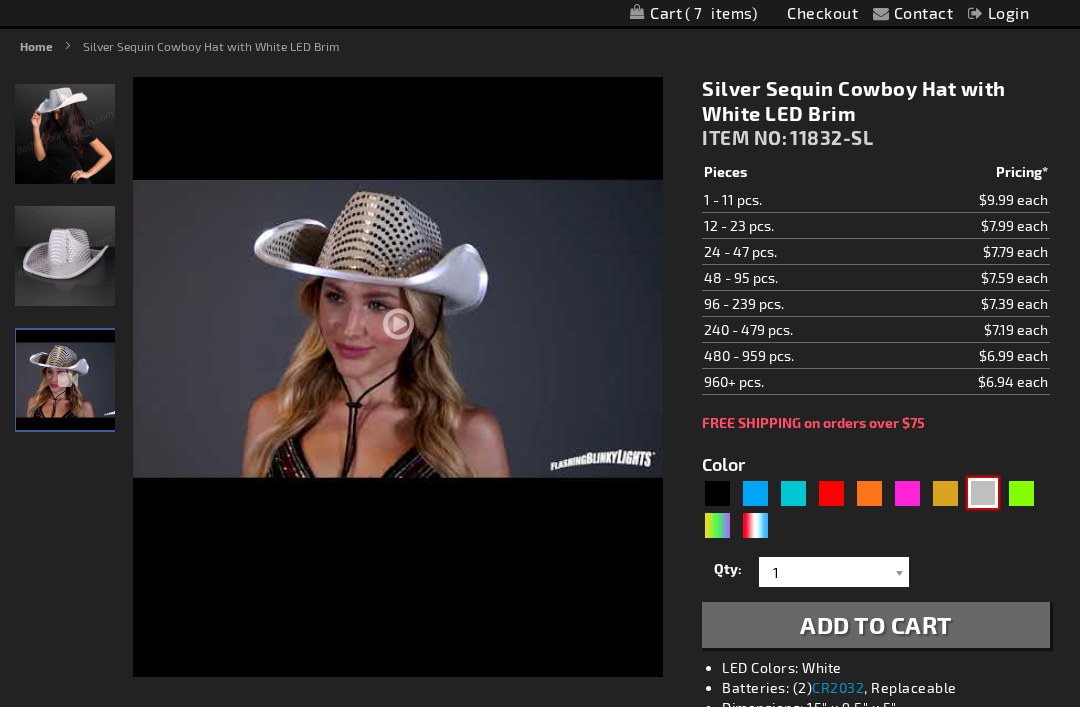click at bounding box center (398, 377) 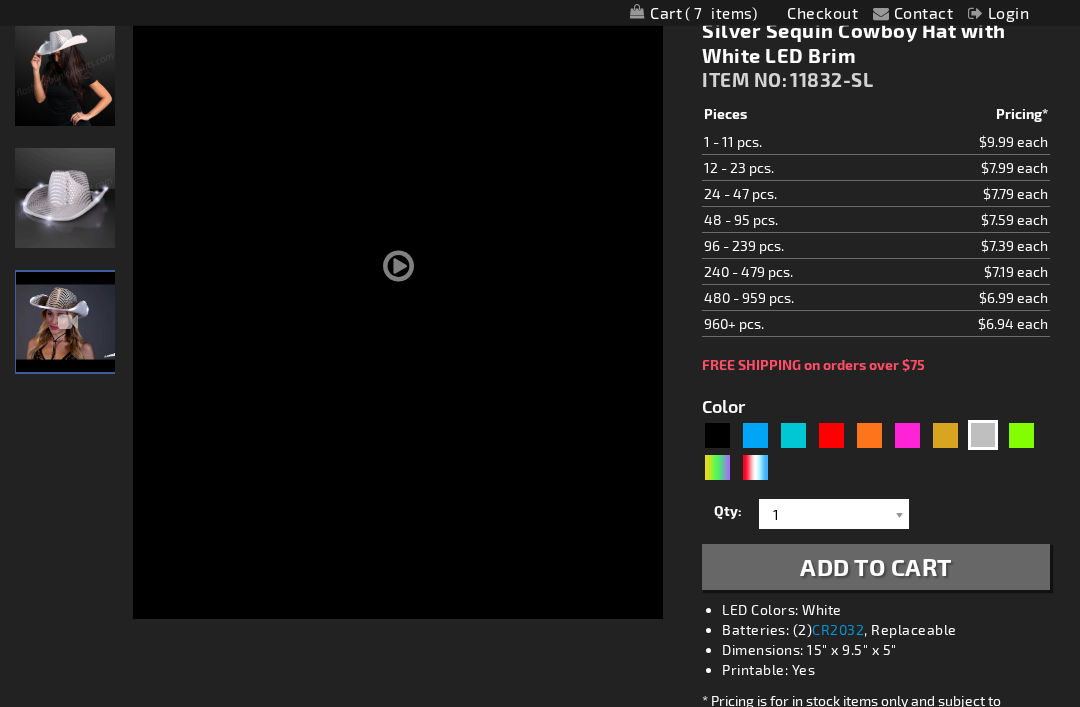 scroll, scrollTop: 288, scrollLeft: 0, axis: vertical 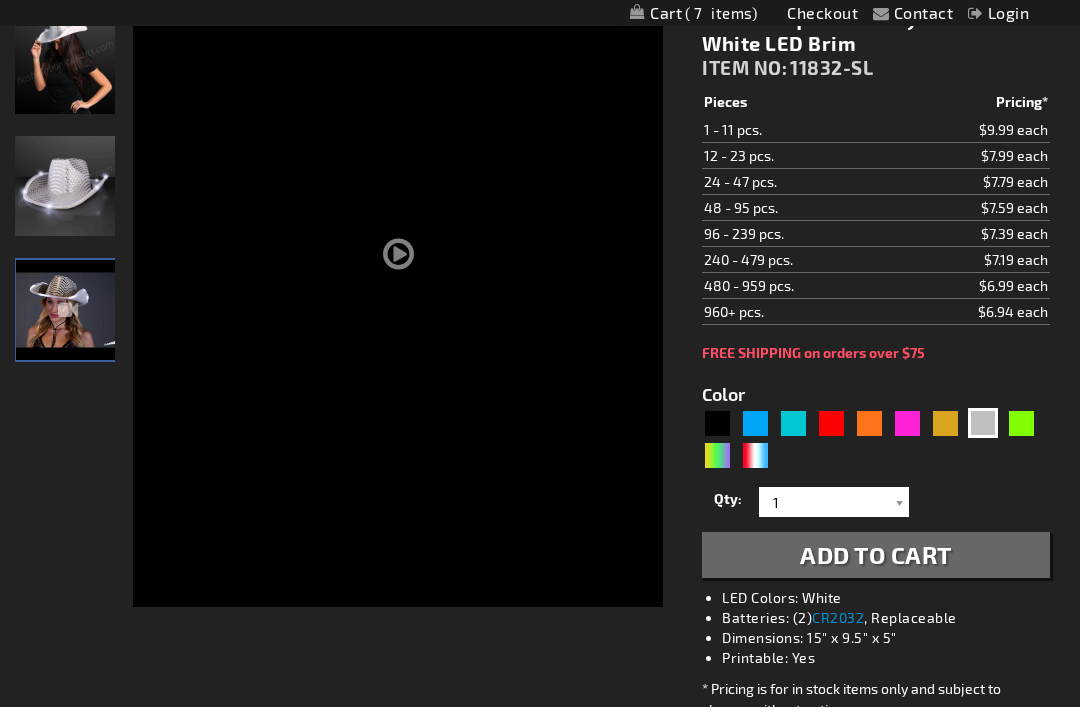 click on "5644" at bounding box center [876, 440] 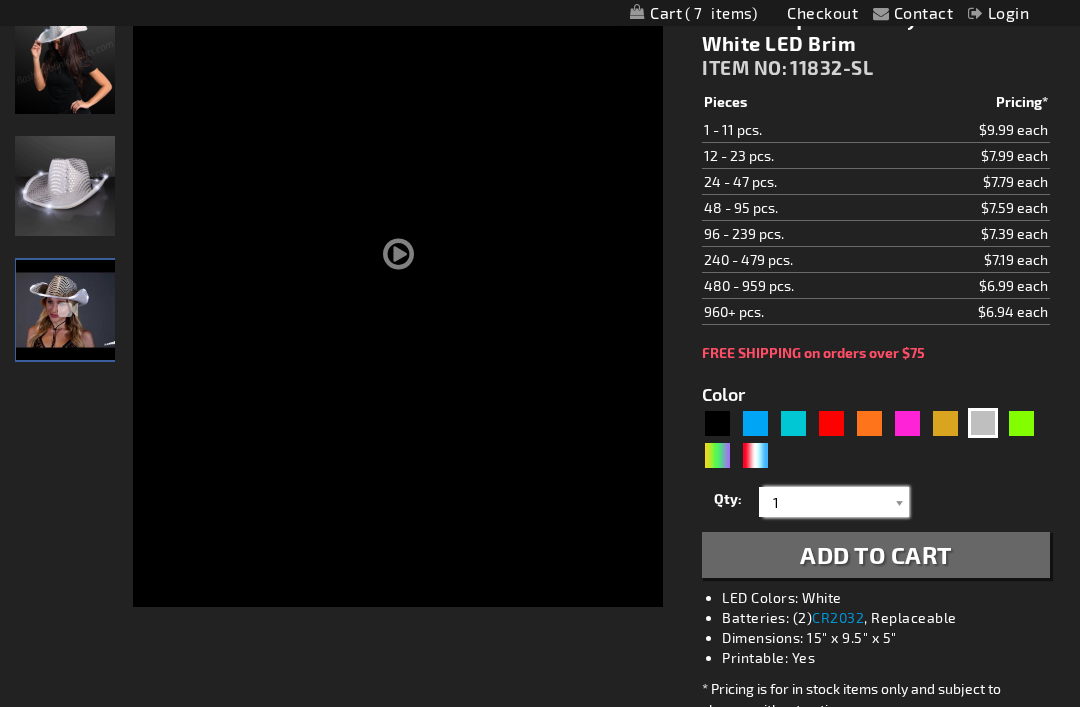 click on "1" at bounding box center (836, 502) 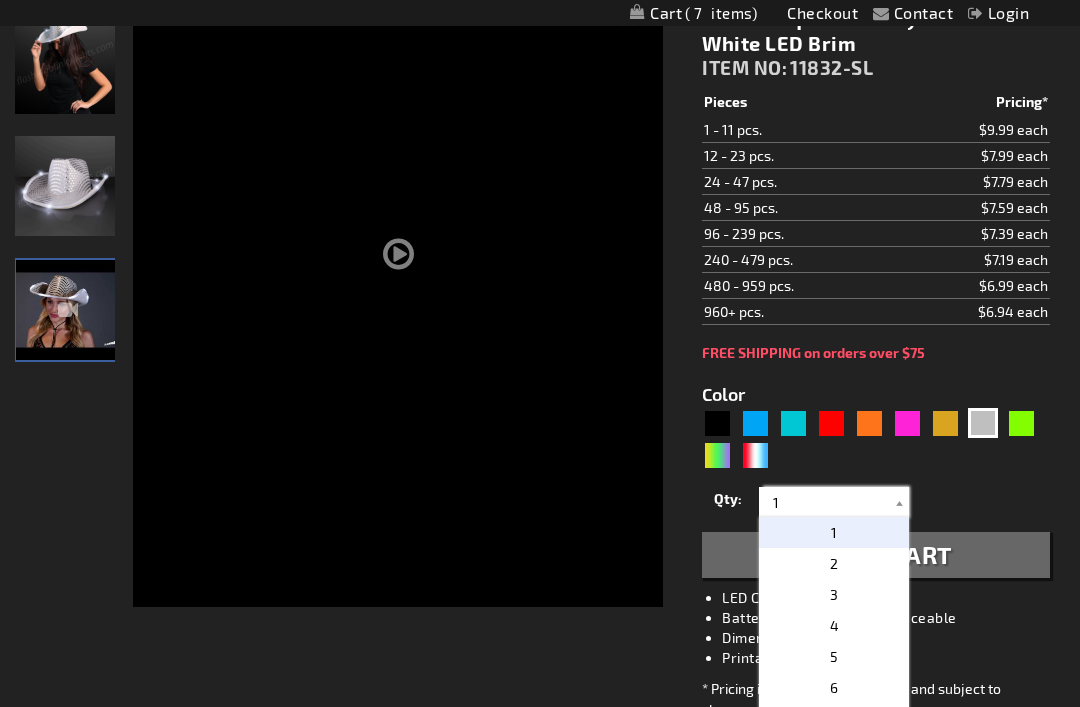 click on "1" at bounding box center [836, 502] 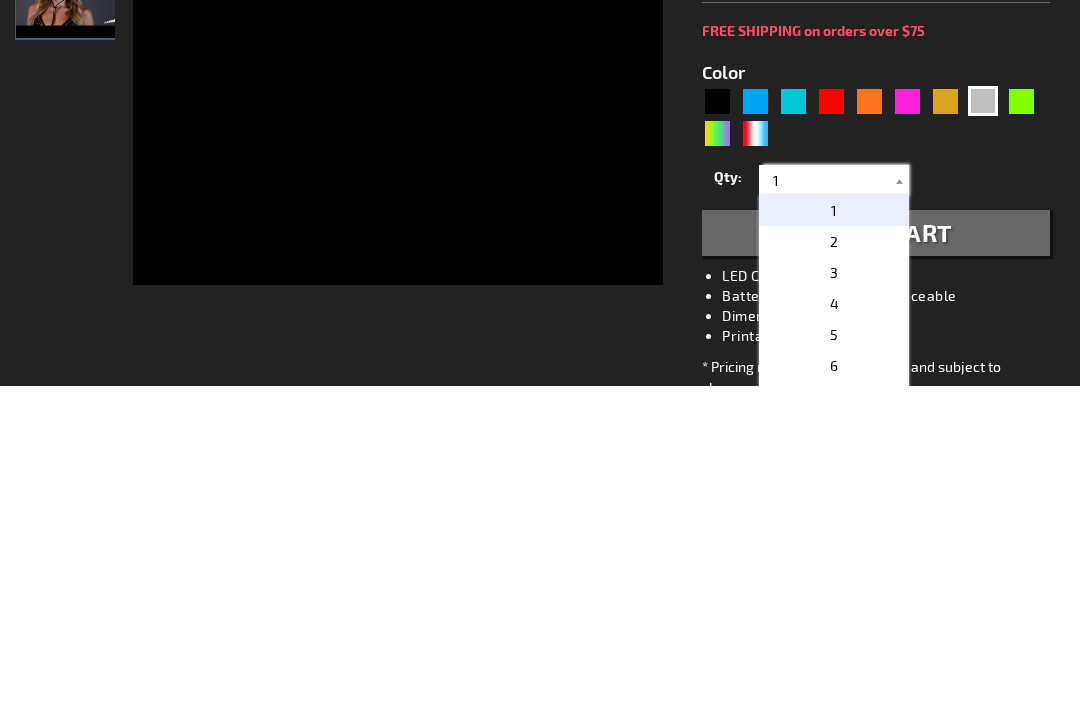 scroll, scrollTop: 609, scrollLeft: 0, axis: vertical 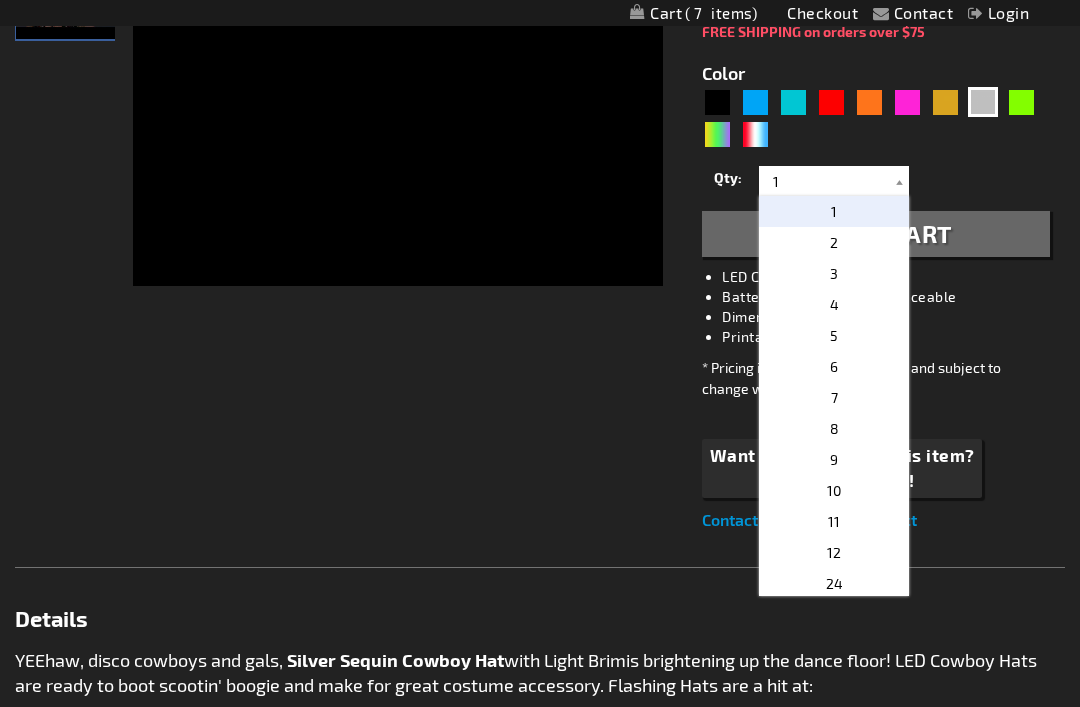 click on "Checkout as a new customer
Creating an account has many benefits:
See order and shipping status
Track order history
Check out faster
Create an Account
Checkout using your account
Email Address
Password
Sign In" at bounding box center [540, 577] 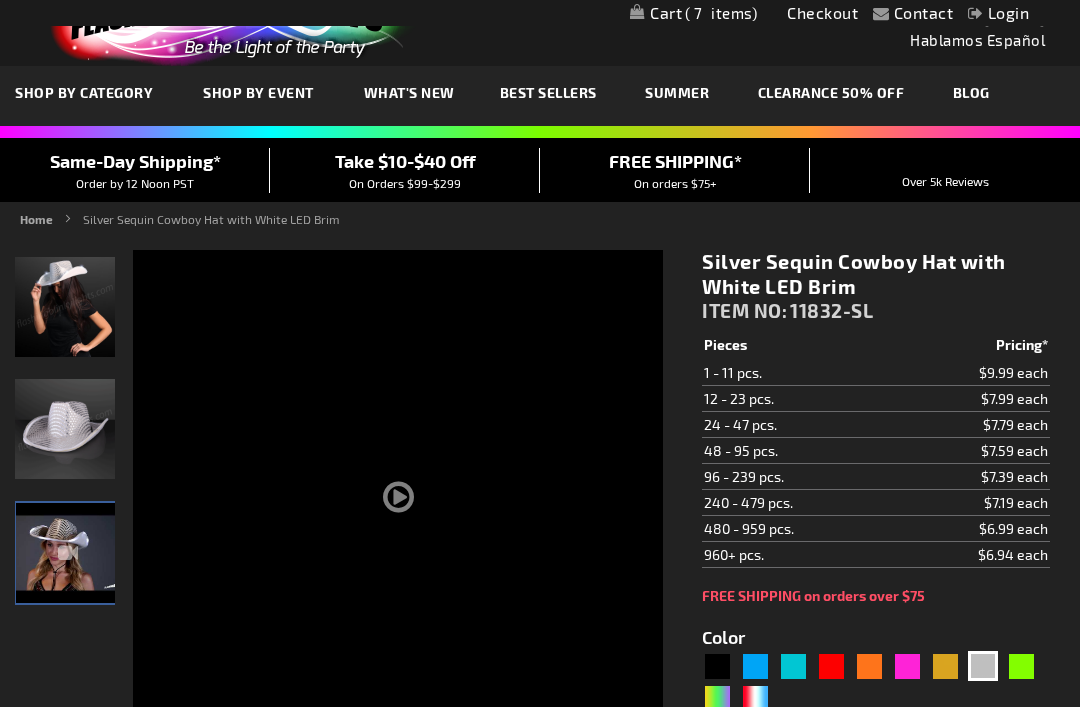 scroll, scrollTop: 0, scrollLeft: 0, axis: both 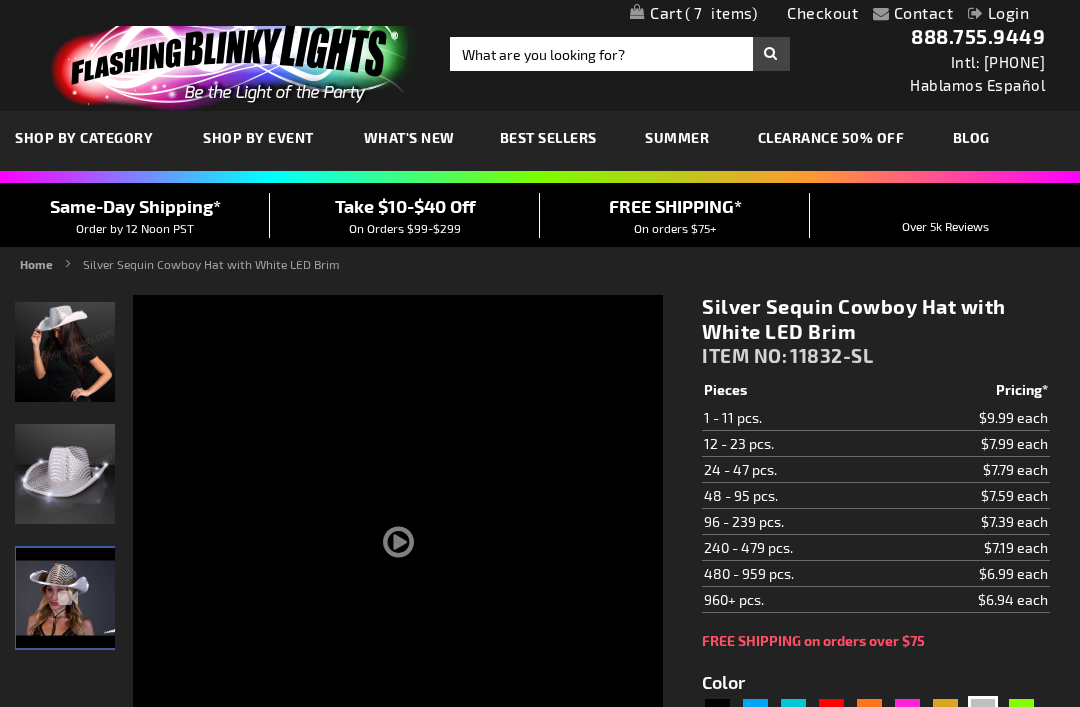 click on "7" at bounding box center (721, 13) 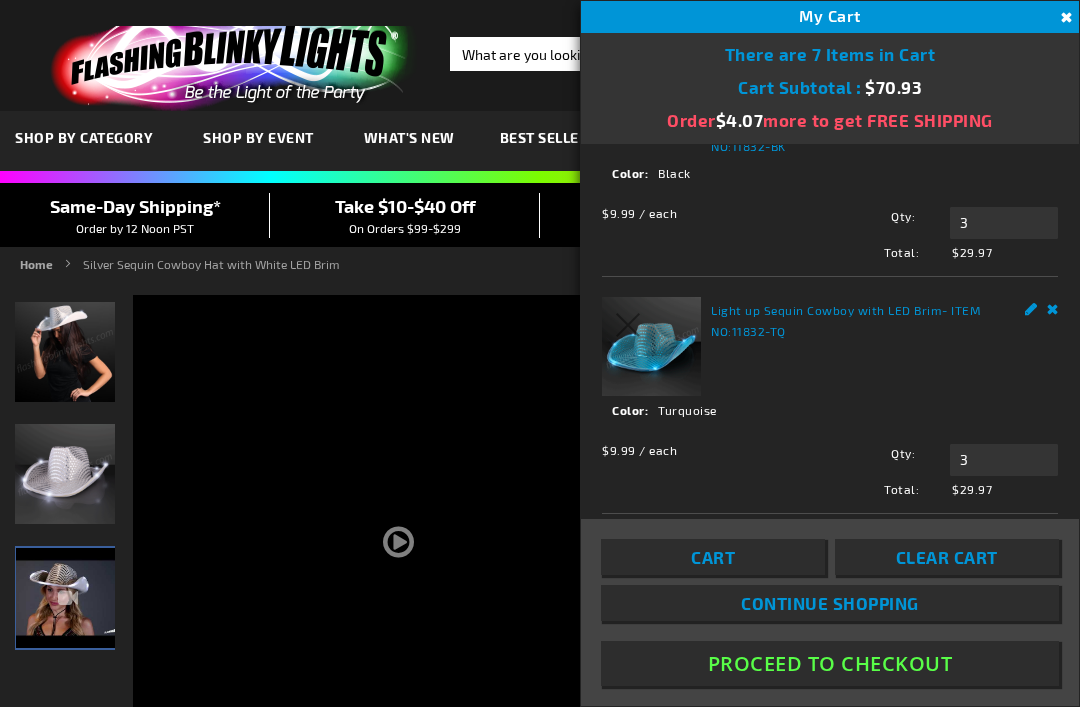 scroll, scrollTop: 62, scrollLeft: 0, axis: vertical 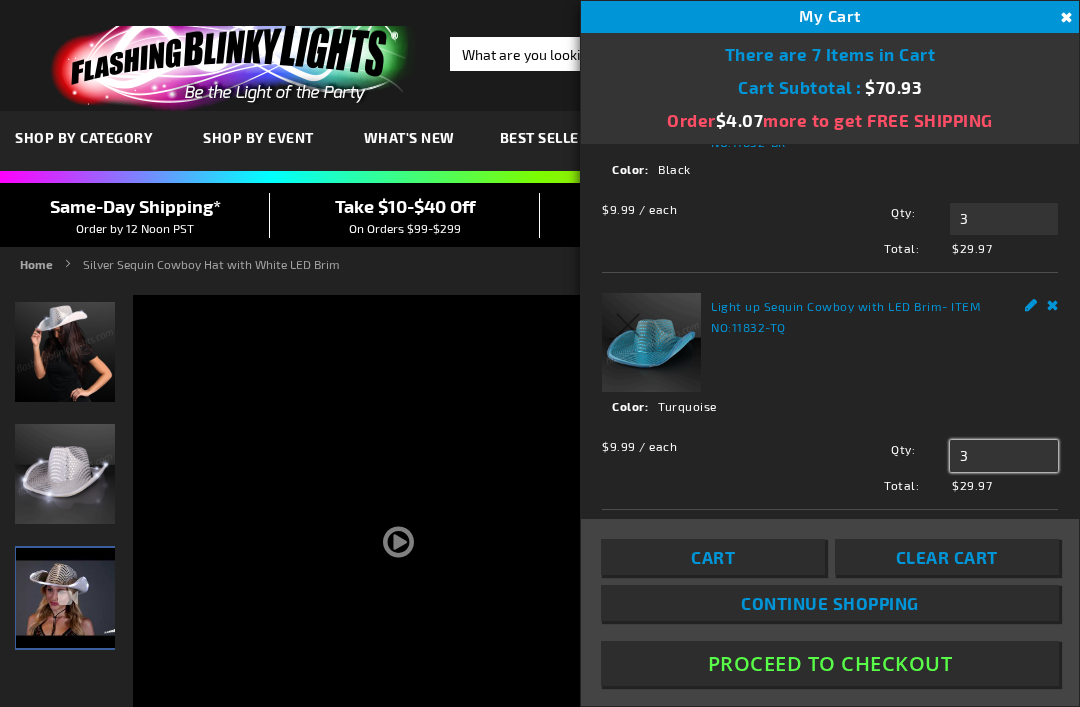 click on "3" at bounding box center (1004, 456) 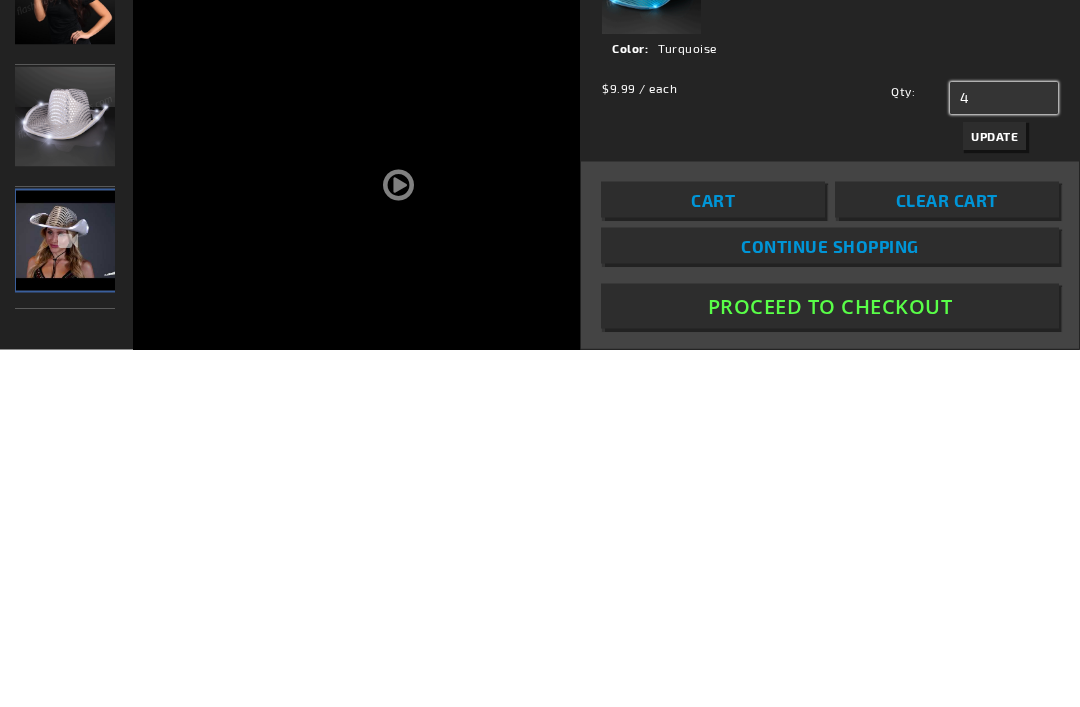 type on "4" 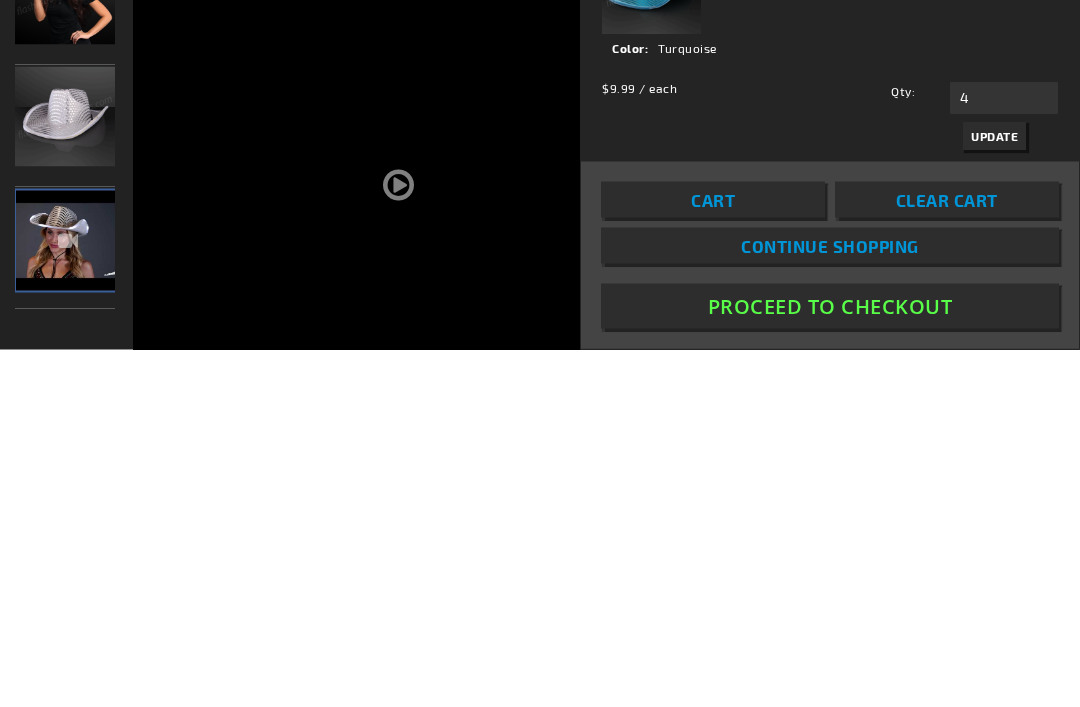click on "Update" at bounding box center (994, 494) 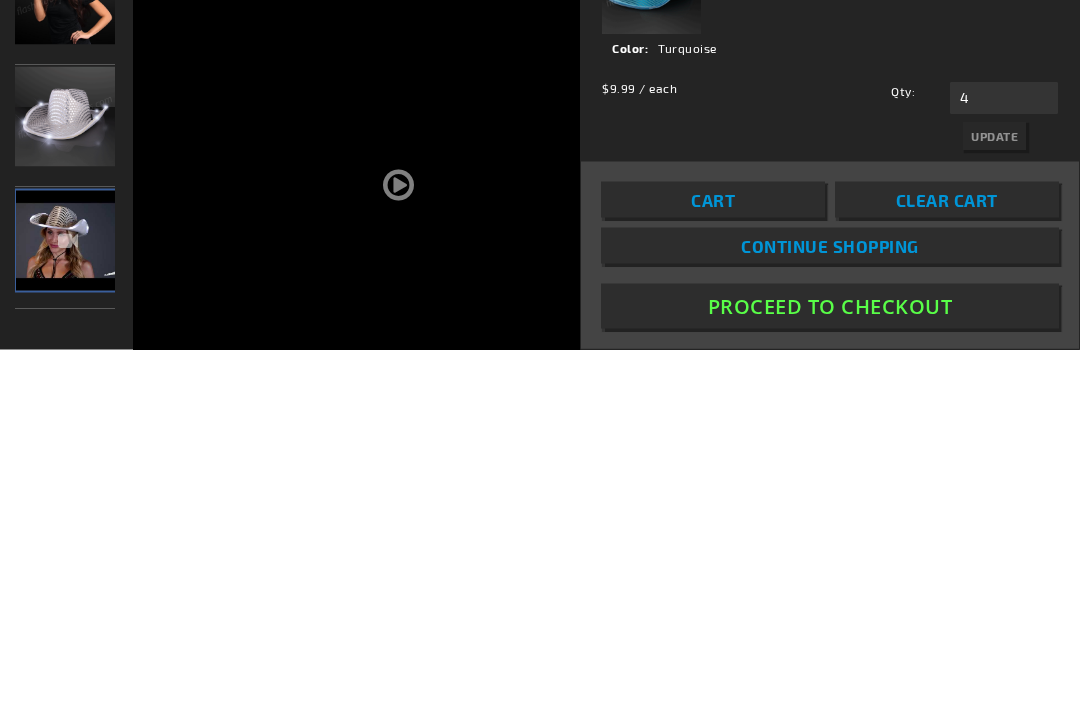 scroll, scrollTop: 358, scrollLeft: 0, axis: vertical 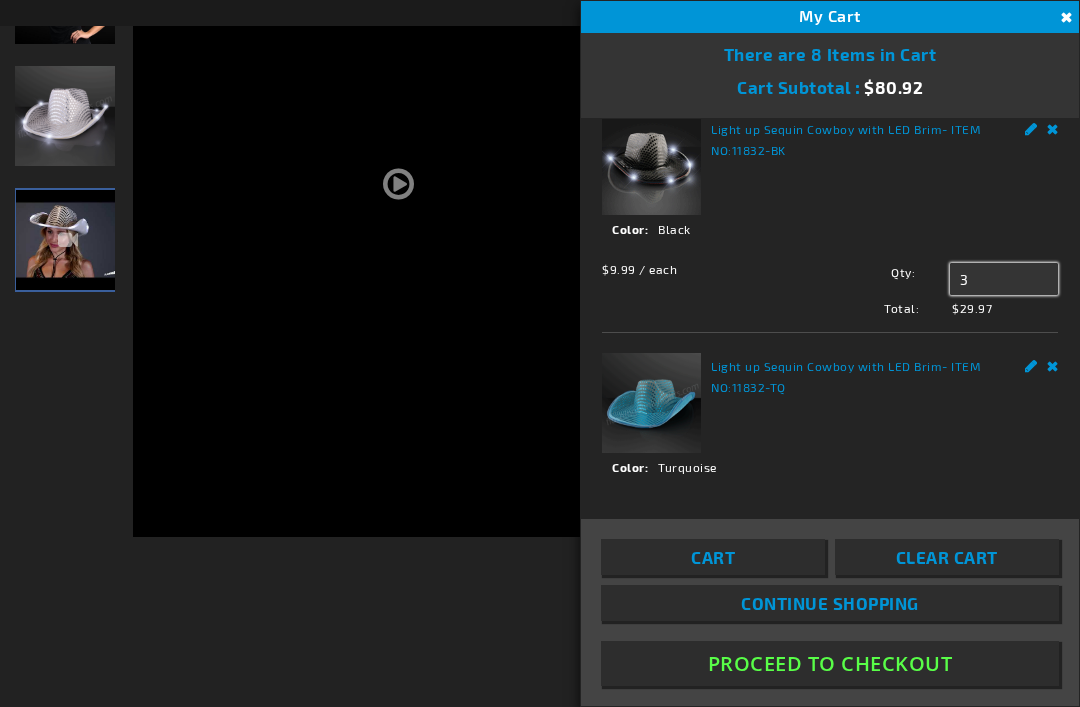click on "3" at bounding box center (1004, 279) 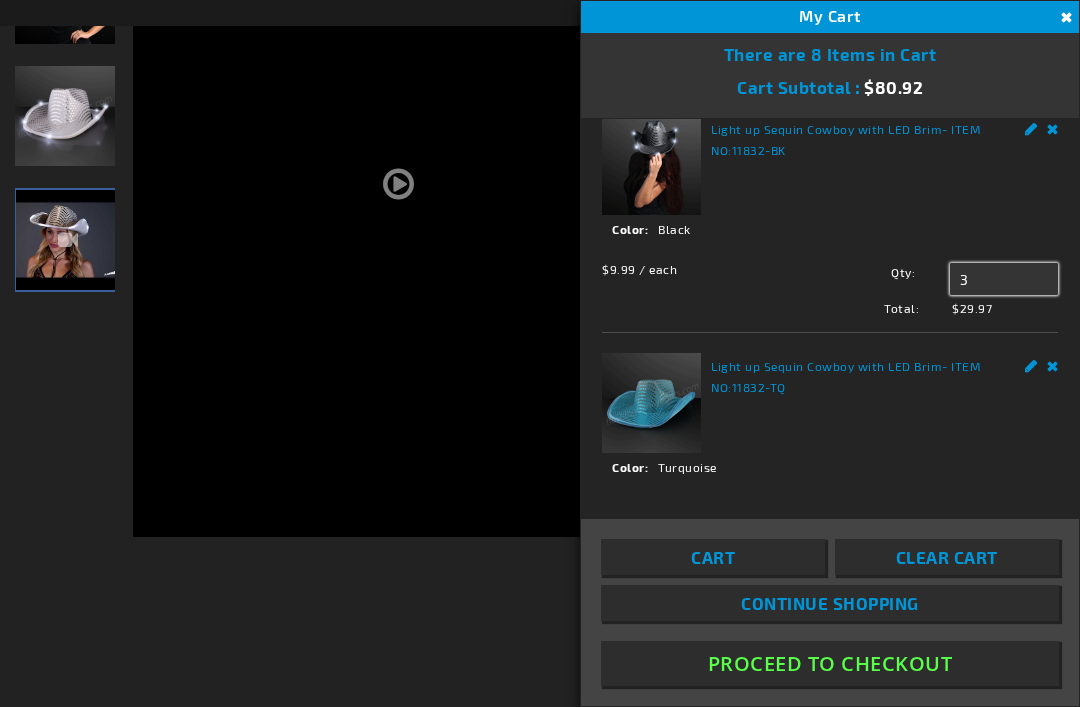 scroll, scrollTop: 357, scrollLeft: 0, axis: vertical 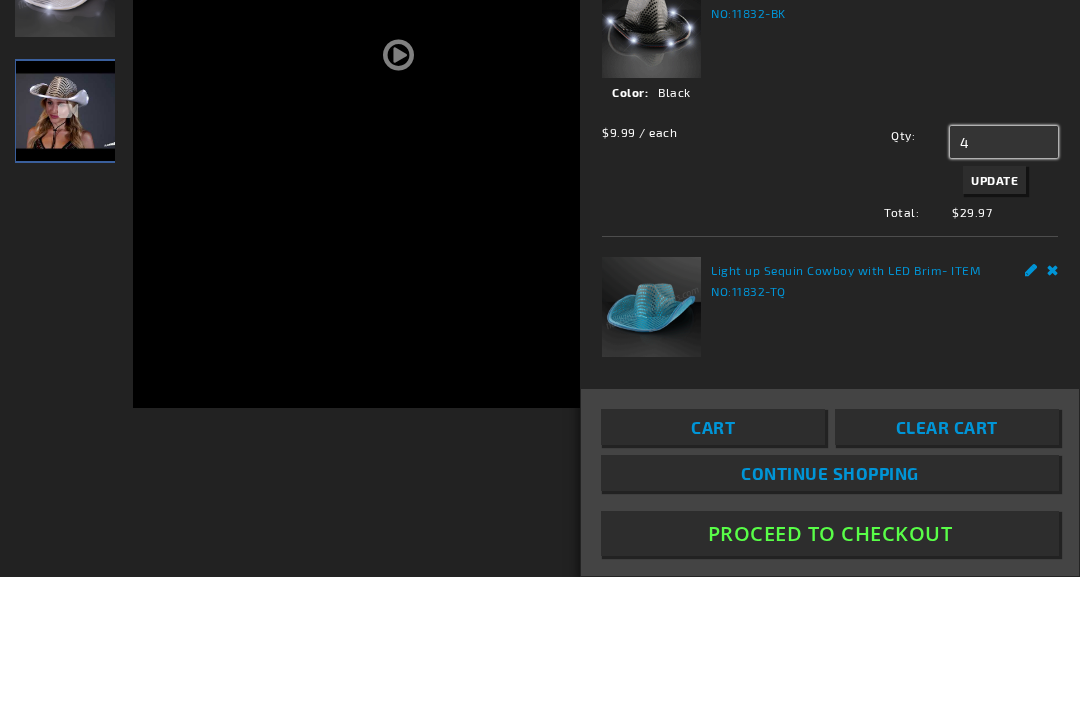 type on "4" 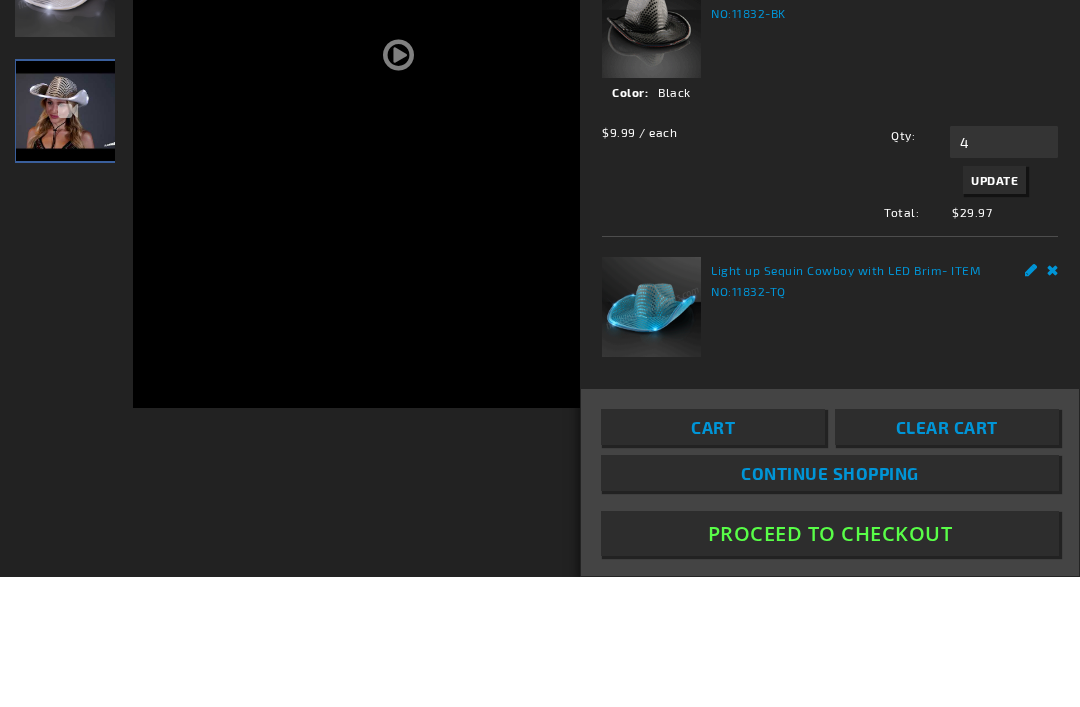 click on "Update" at bounding box center (994, 310) 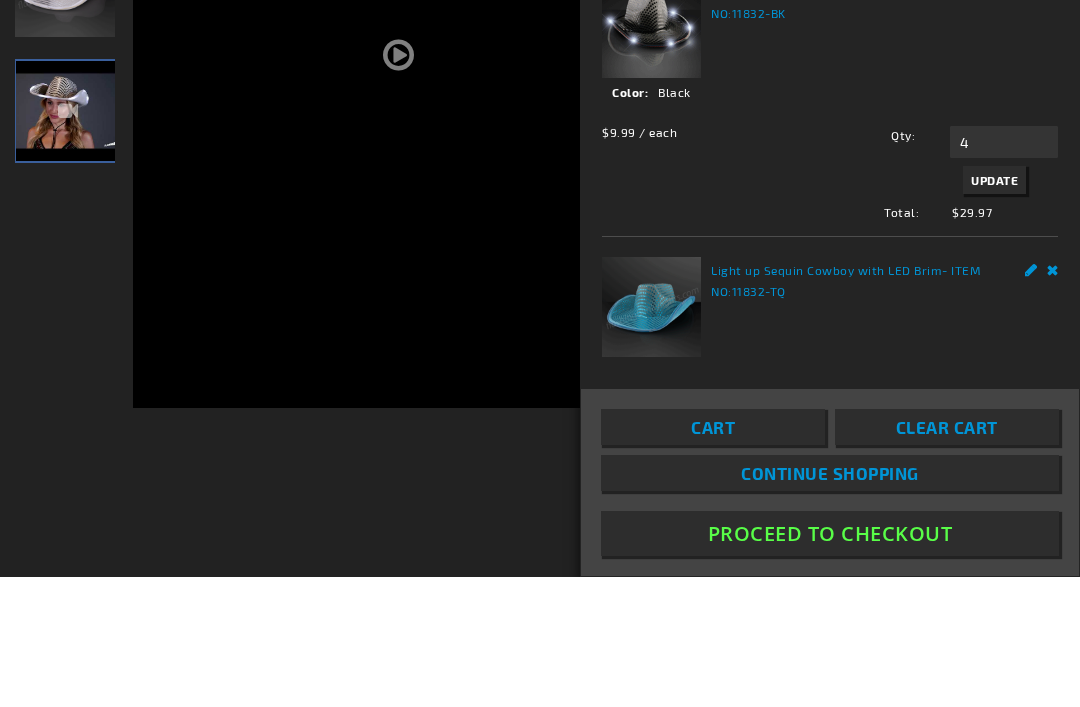 scroll, scrollTop: 488, scrollLeft: 0, axis: vertical 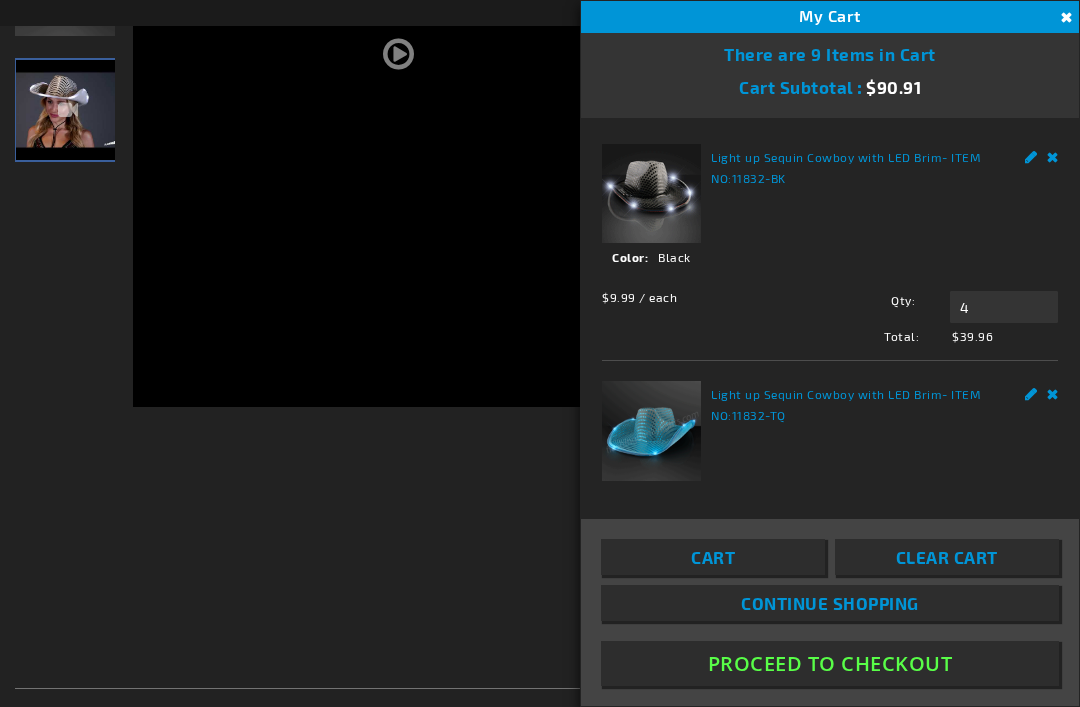 click on "Light up Sequin Cowboy with LED Brim" at bounding box center (826, 394) 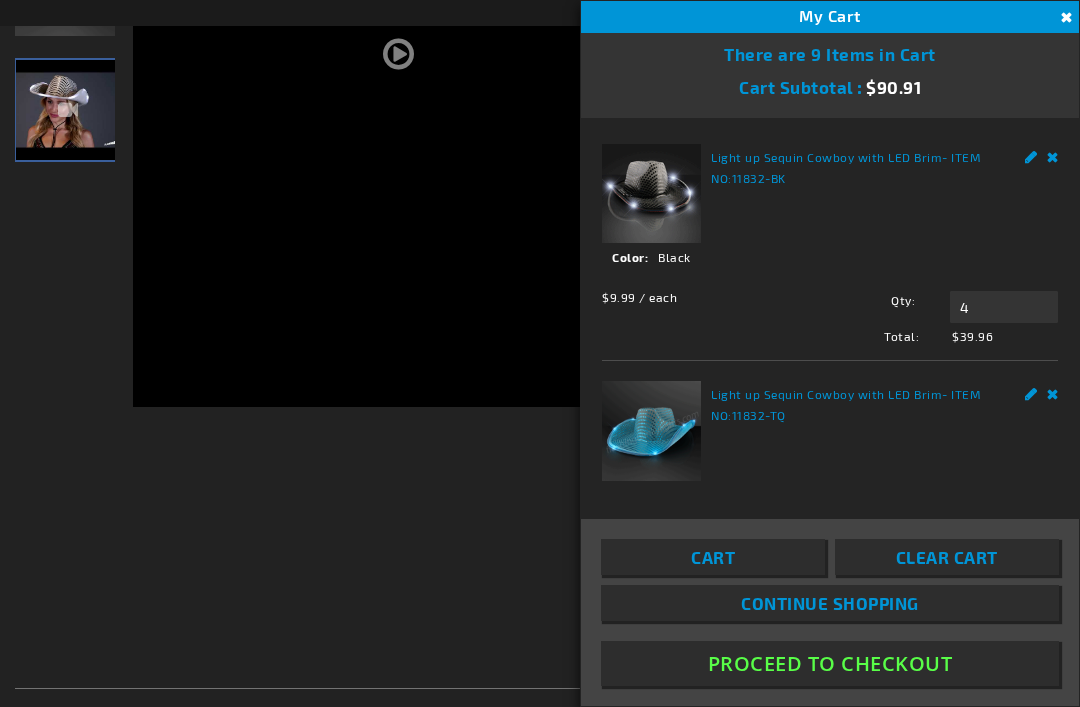 click at bounding box center (651, 430) 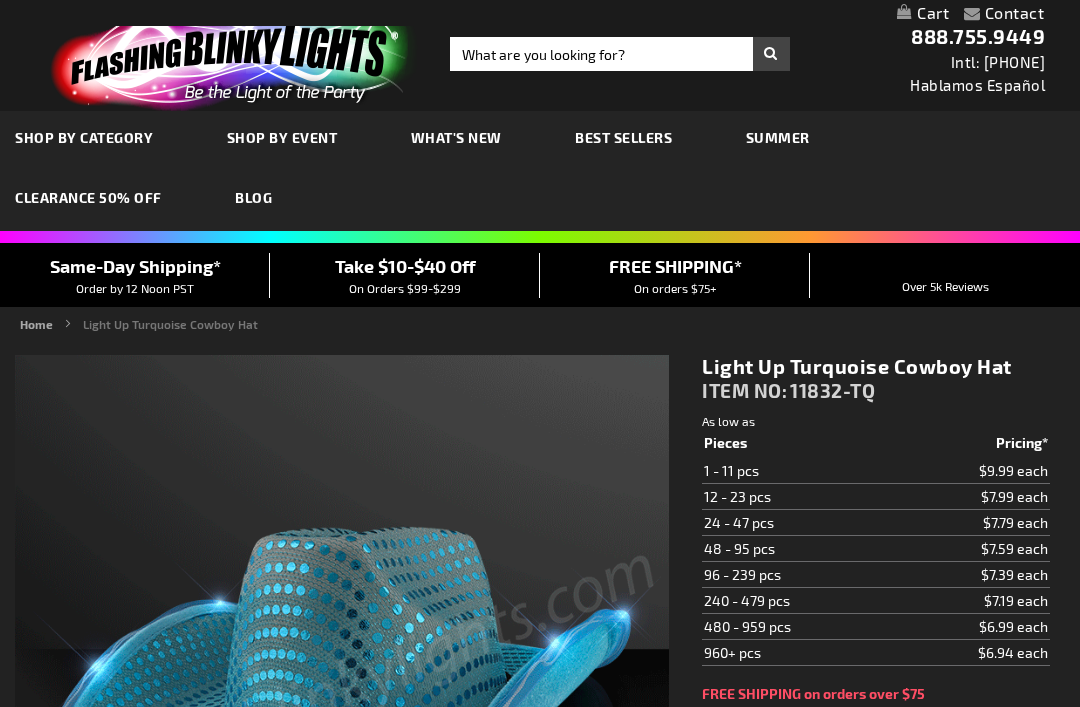 scroll, scrollTop: 0, scrollLeft: 0, axis: both 